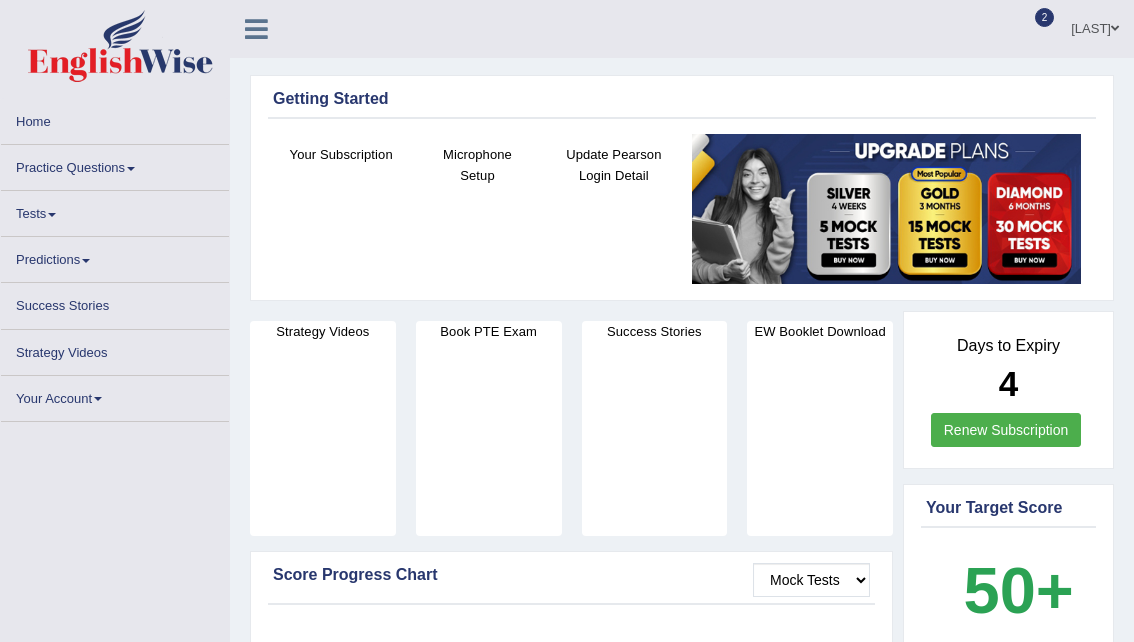 scroll, scrollTop: 0, scrollLeft: 0, axis: both 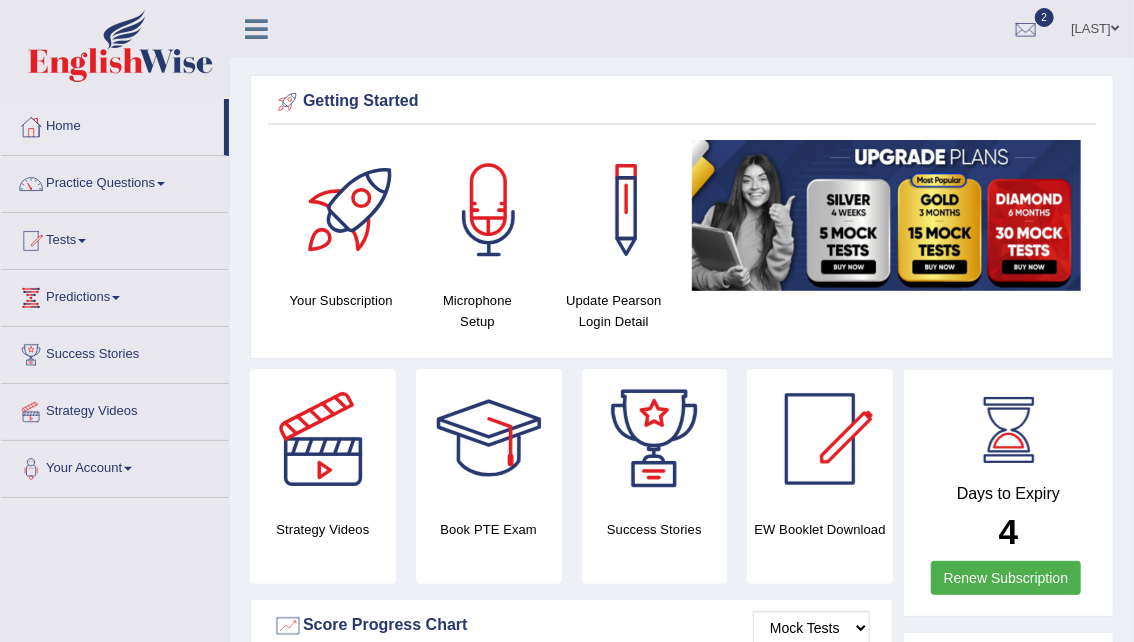 click at bounding box center [31, 184] 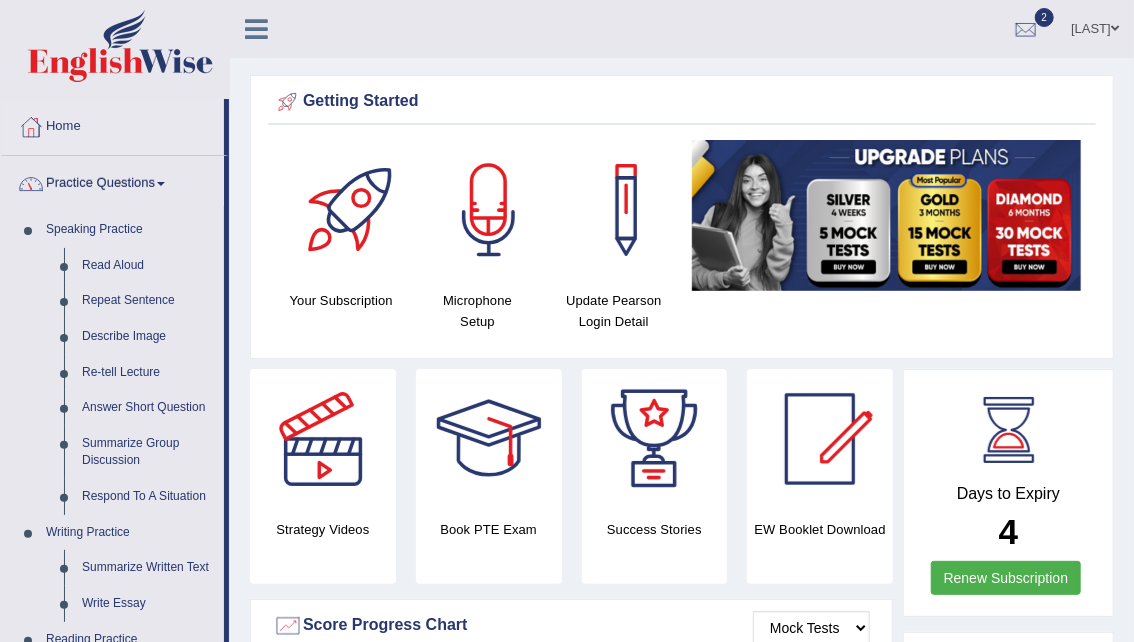 click at bounding box center [31, 184] 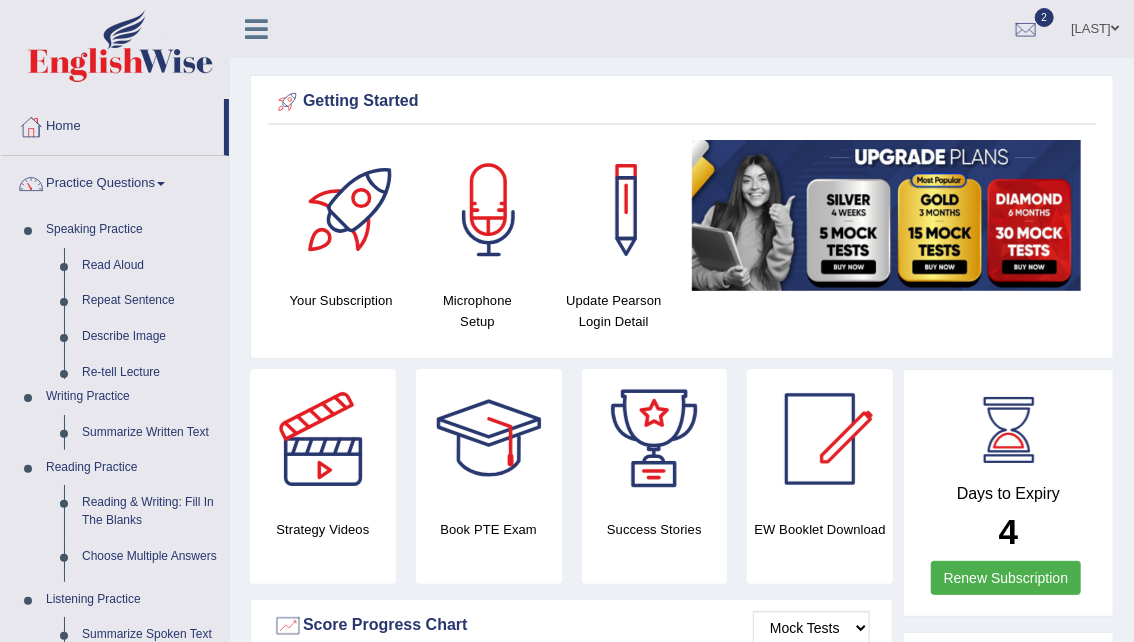 click at bounding box center [31, 127] 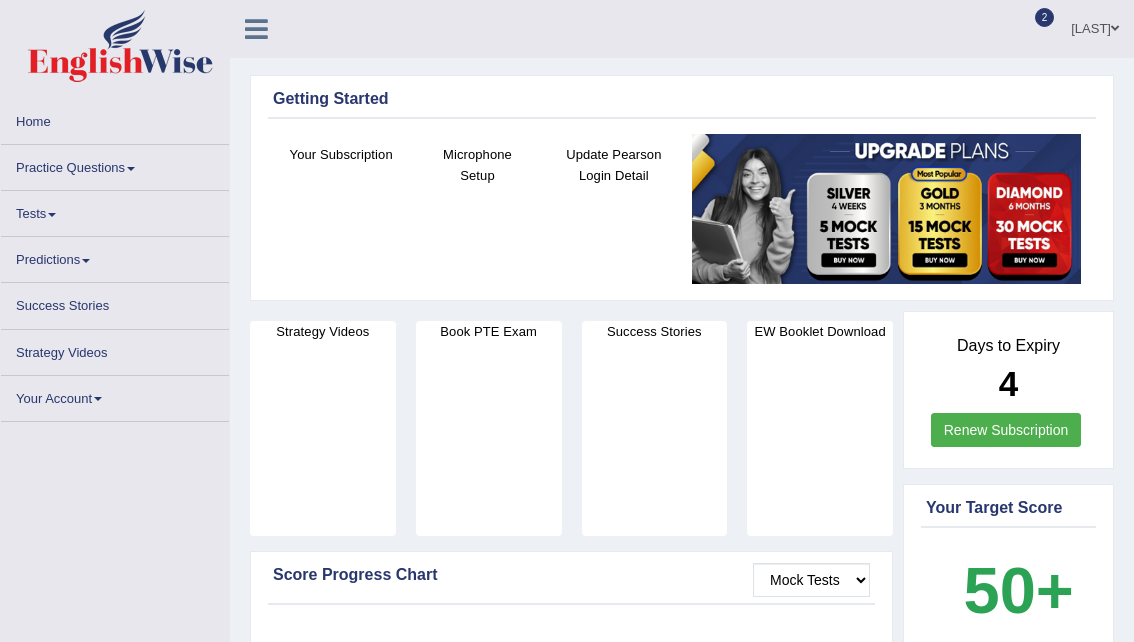 scroll, scrollTop: 0, scrollLeft: 0, axis: both 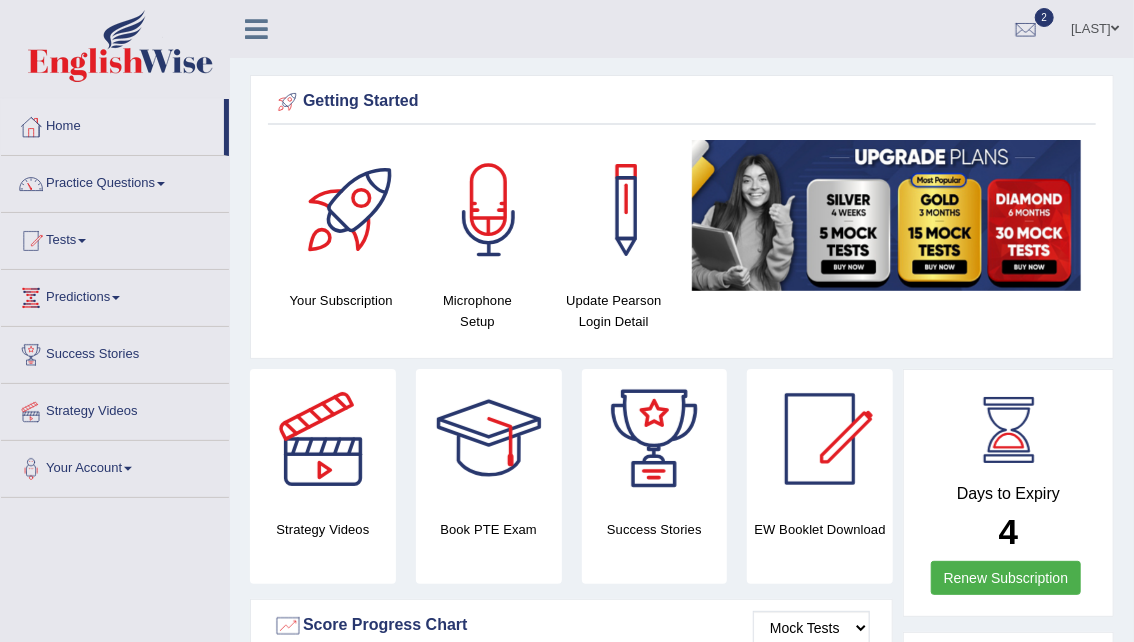 click on "Home" at bounding box center [112, 124] 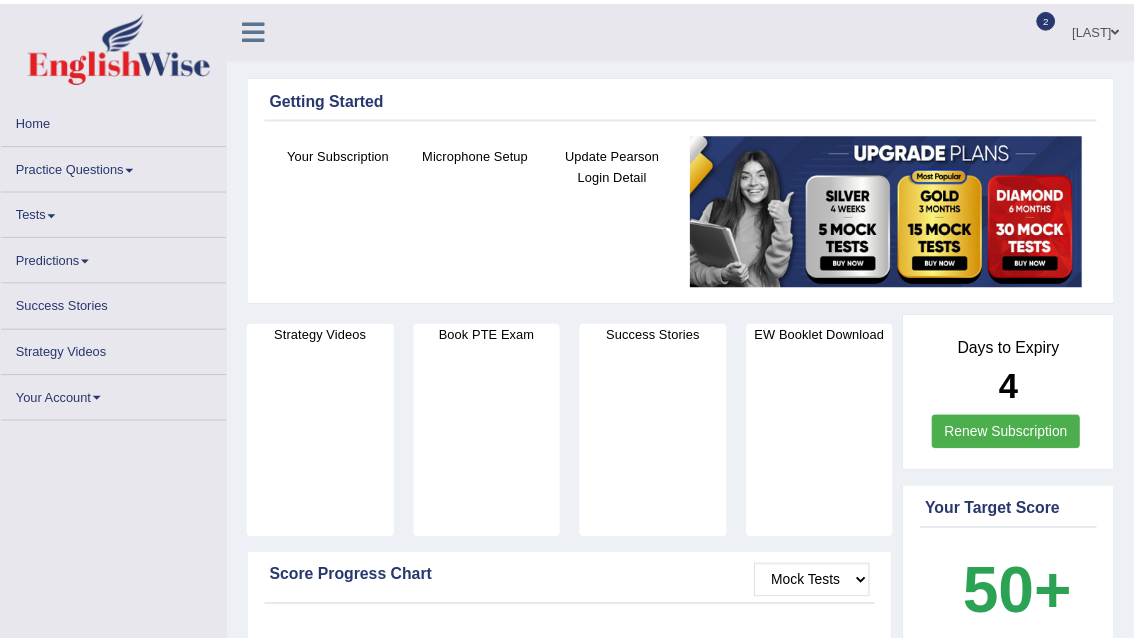scroll, scrollTop: 0, scrollLeft: 0, axis: both 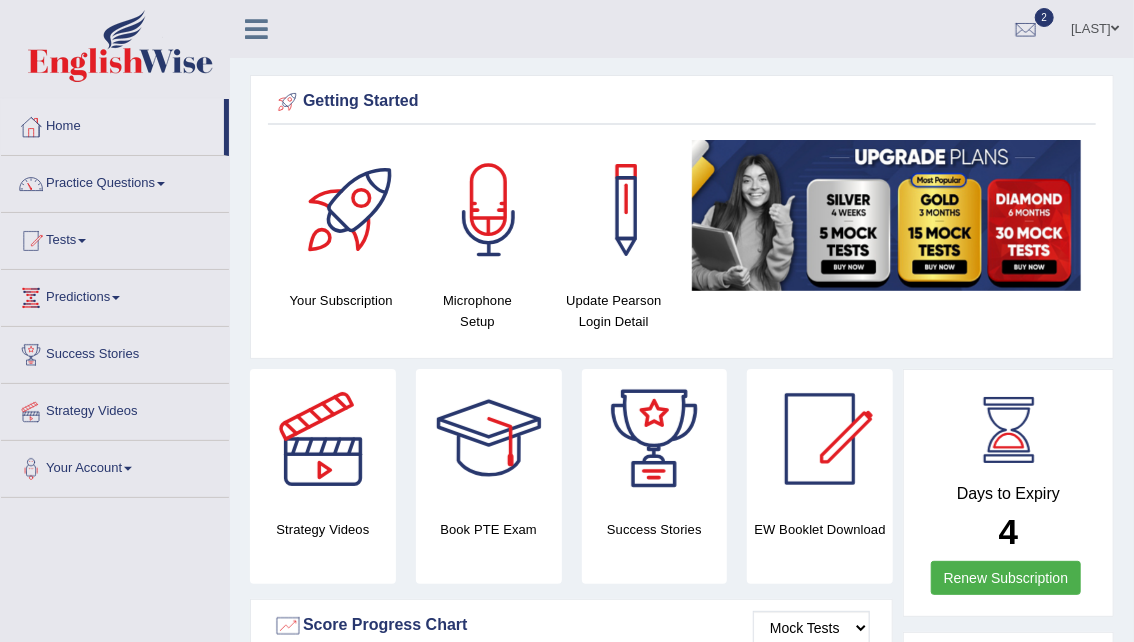 click at bounding box center (31, 184) 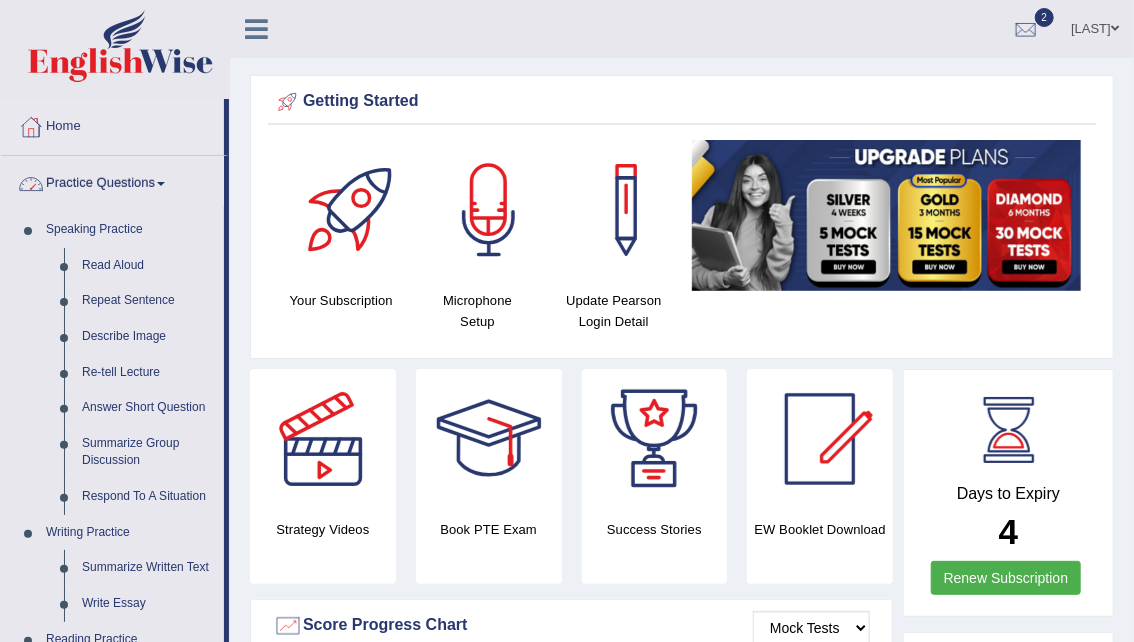 click at bounding box center (31, 184) 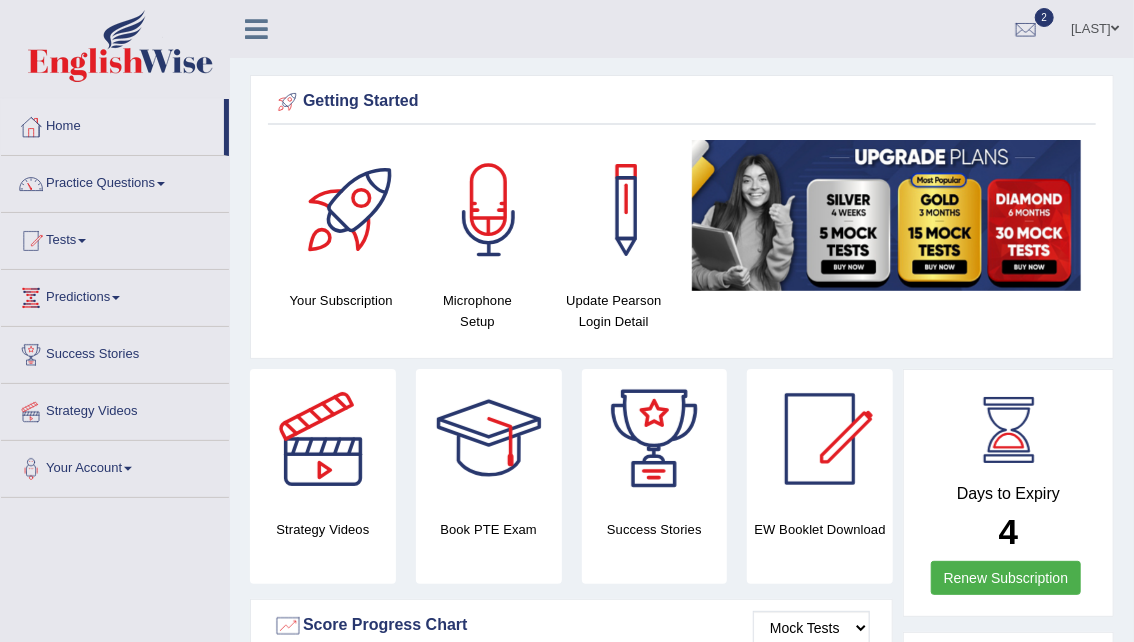 click at bounding box center [31, 127] 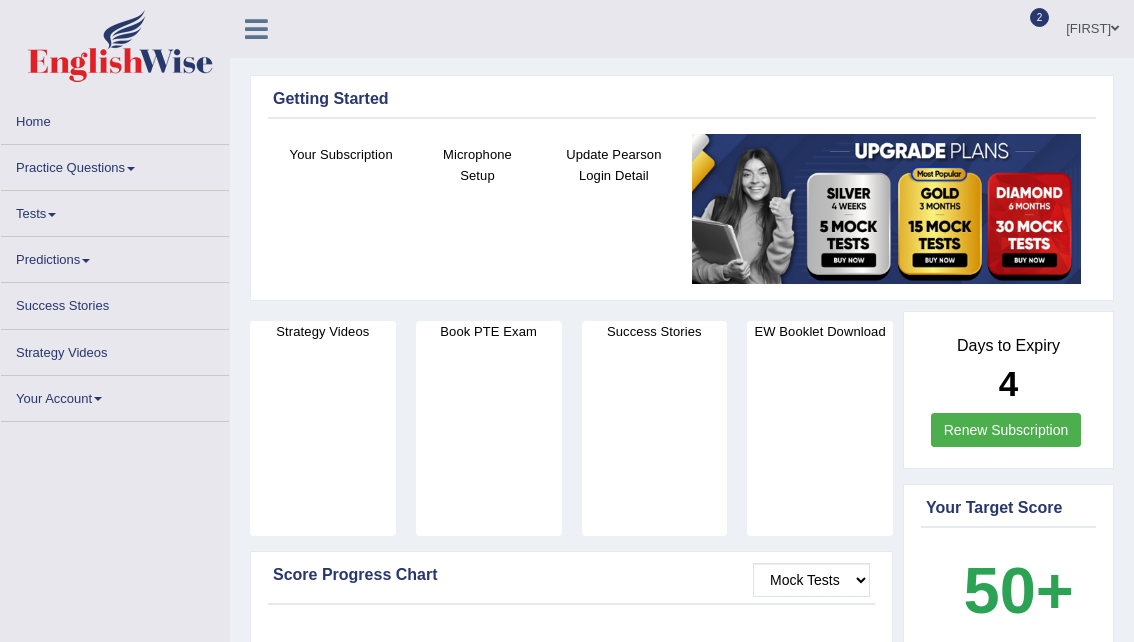 scroll, scrollTop: 0, scrollLeft: 0, axis: both 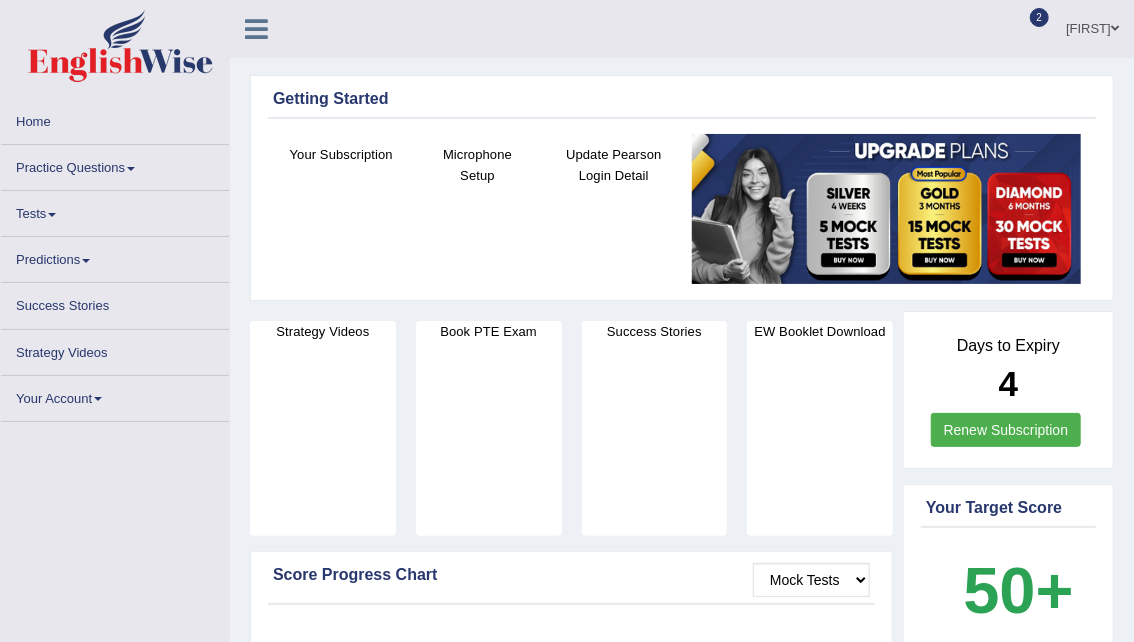 click on "Home" at bounding box center [115, 118] 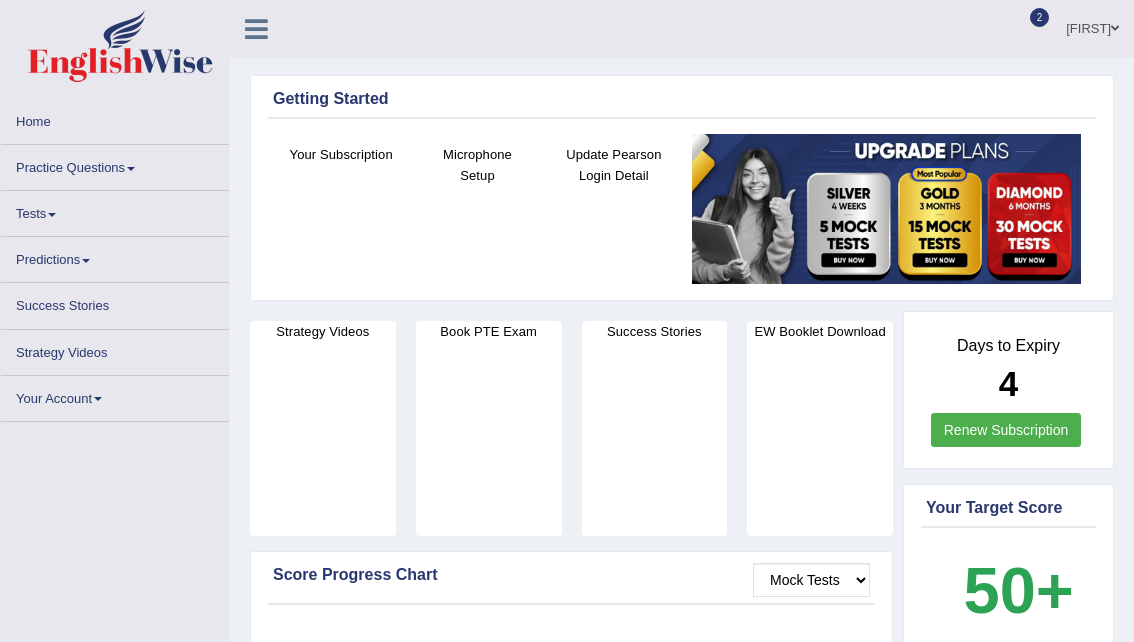 scroll, scrollTop: 0, scrollLeft: 0, axis: both 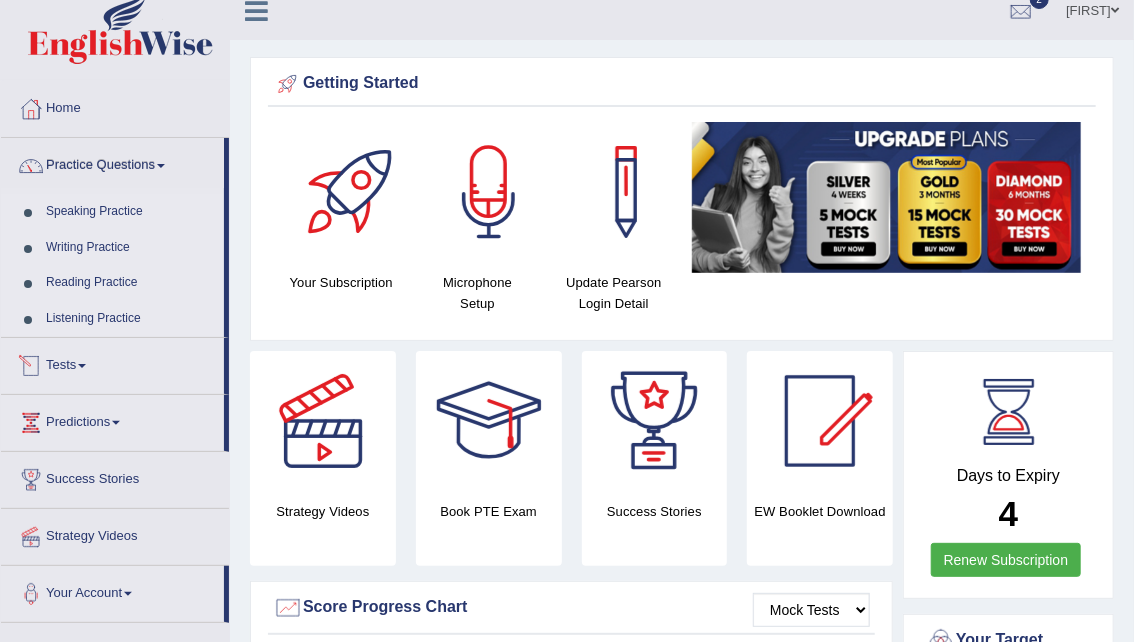 click on "Tests" at bounding box center (112, 363) 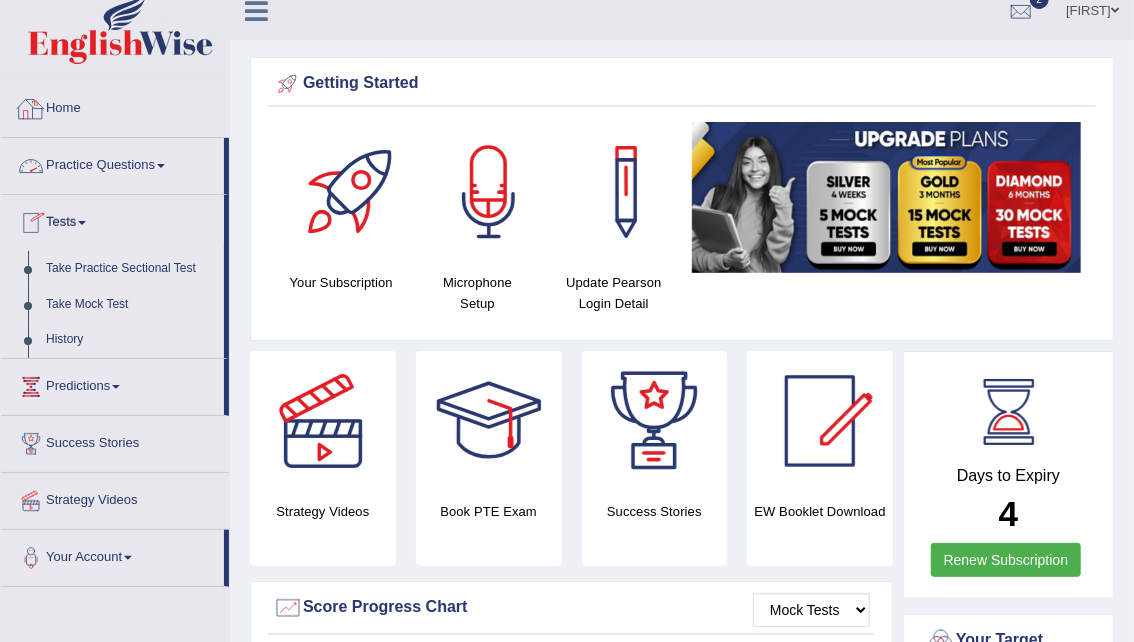 click on "Home" at bounding box center [115, 106] 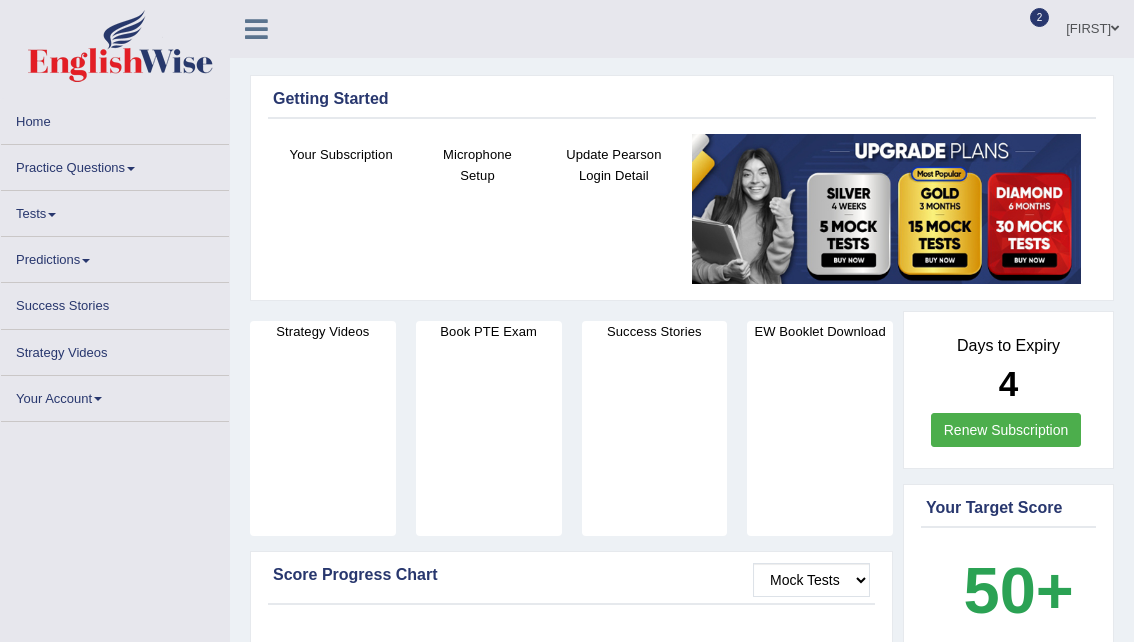 scroll, scrollTop: 0, scrollLeft: 0, axis: both 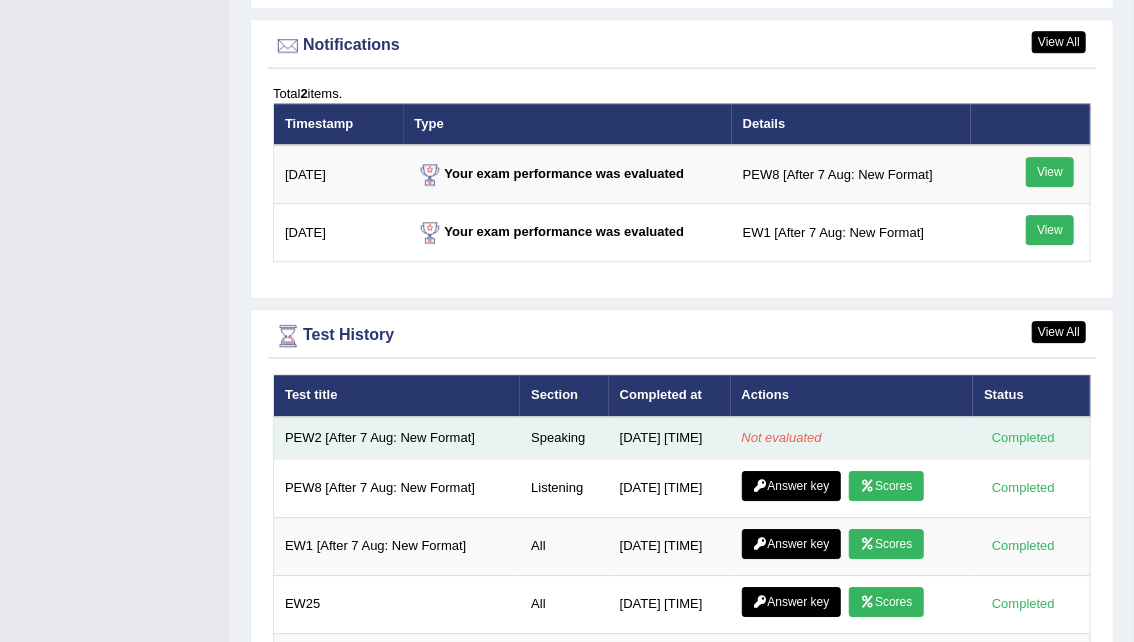 click on "PEW2 [After 7 Aug: New Format]" at bounding box center (397, 438) 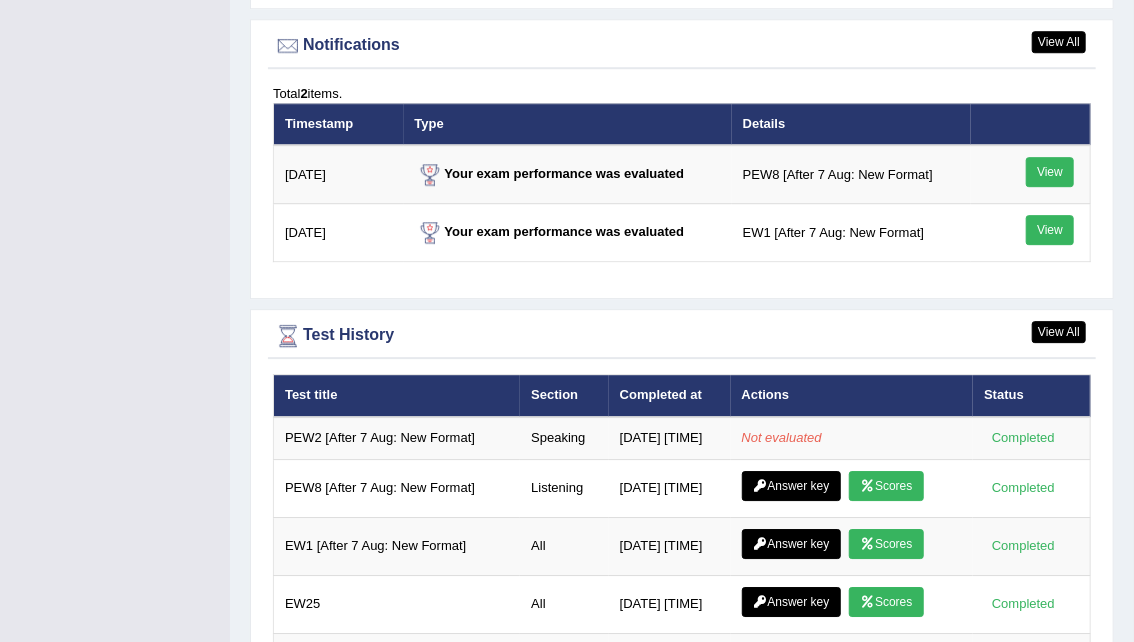 scroll, scrollTop: 0, scrollLeft: 0, axis: both 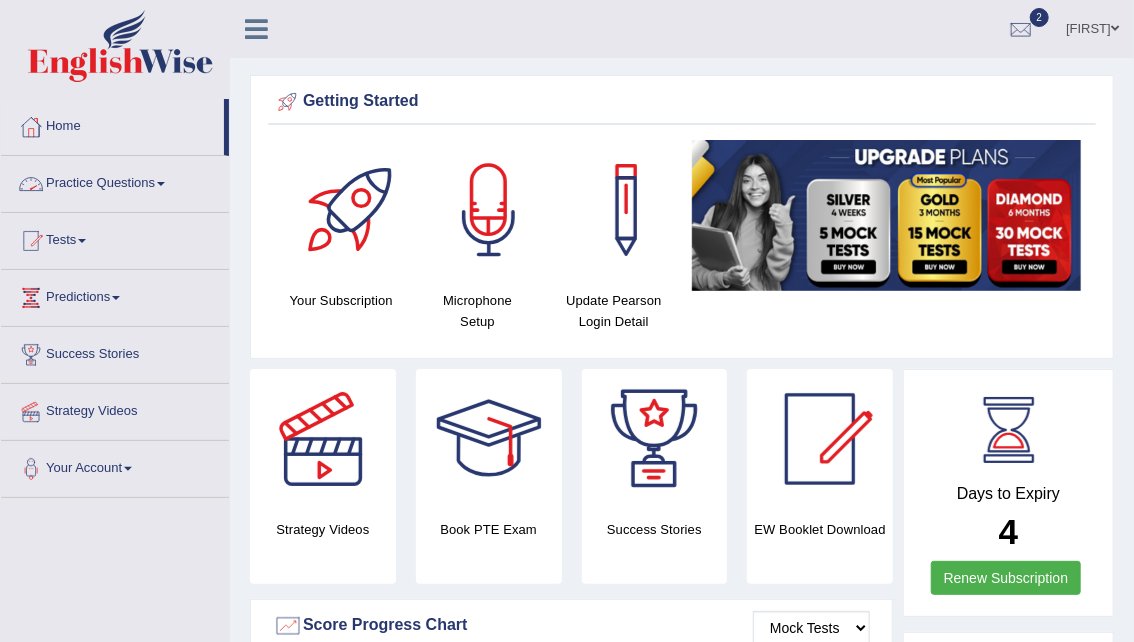 click on "Practice Questions" at bounding box center [115, 181] 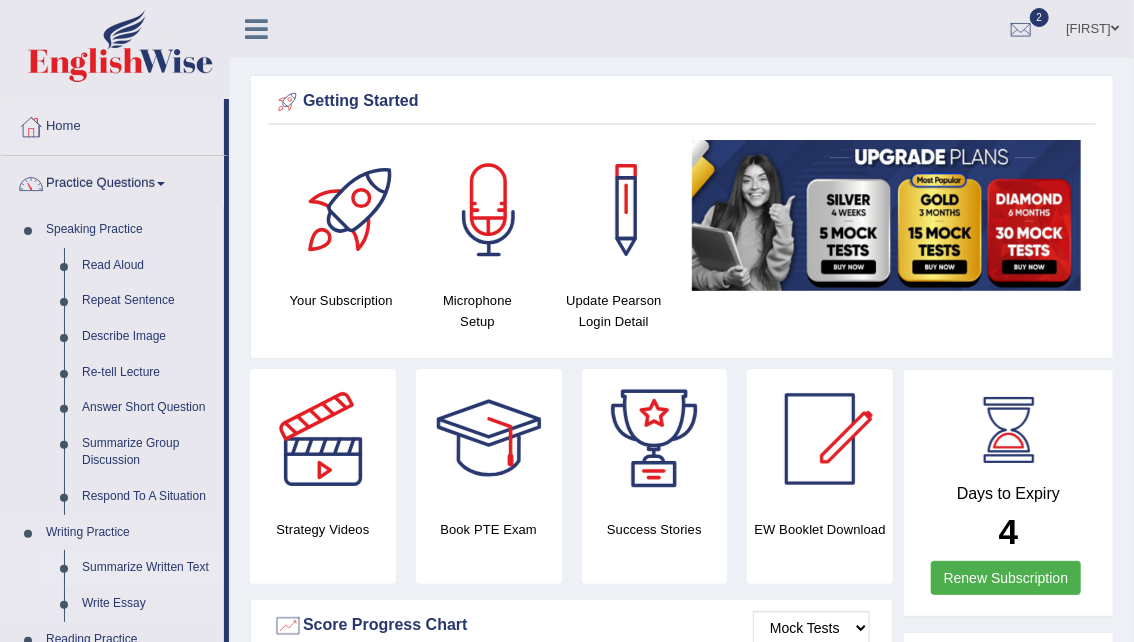 drag, startPoint x: 226, startPoint y: 277, endPoint x: 151, endPoint y: 566, distance: 298.57327 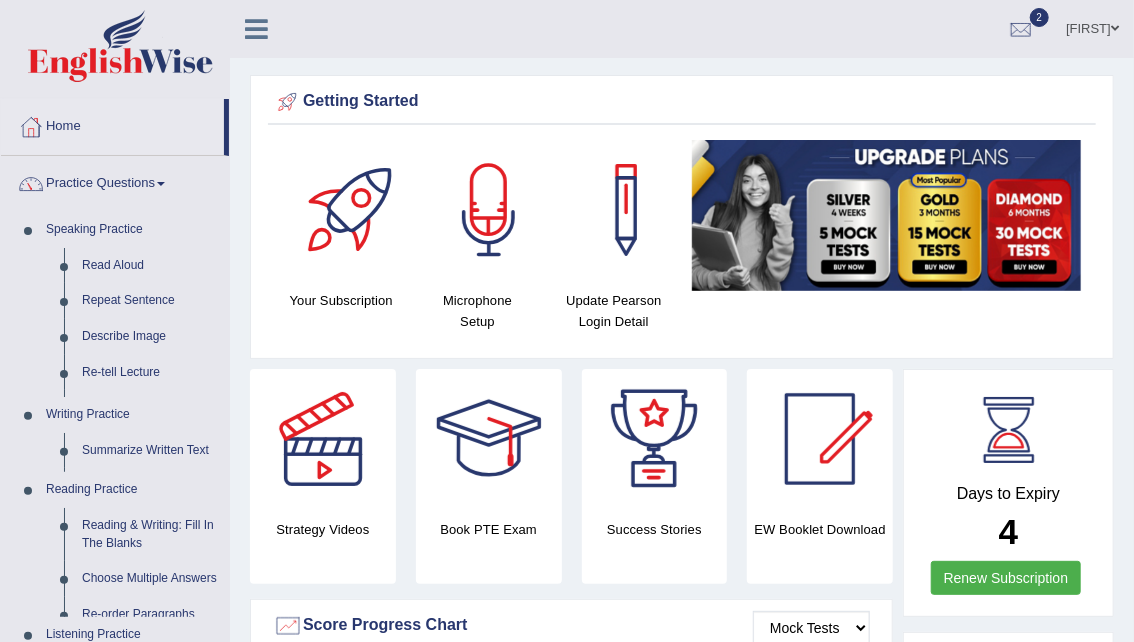 click on "Toggle navigation
Home
Practice Questions   Speaking Practice Read Aloud
Repeat Sentence
Describe Image
Re-tell Lecture
Answer Short Question
Summarize Group Discussion
Respond To A Situation
Writing Practice  Summarize Written Text
Write Essay
Reading Practice  Reading & Writing: Fill In The Blanks
Choose Multiple Answers
Re-order Paragraphs
Fill In The Blanks
Choose Single Answer
Listening Practice  Summarize Spoken Text
Highlight Incorrect Words
Highlight Correct Summary
Select Missing Word
Choose Single Answer
Choose Multiple Answers
Fill In The Blanks
Write From Dictation
Pronunciation
Tests  Take Practice Sectional Test
Take Mock Test" at bounding box center (567, 1621) 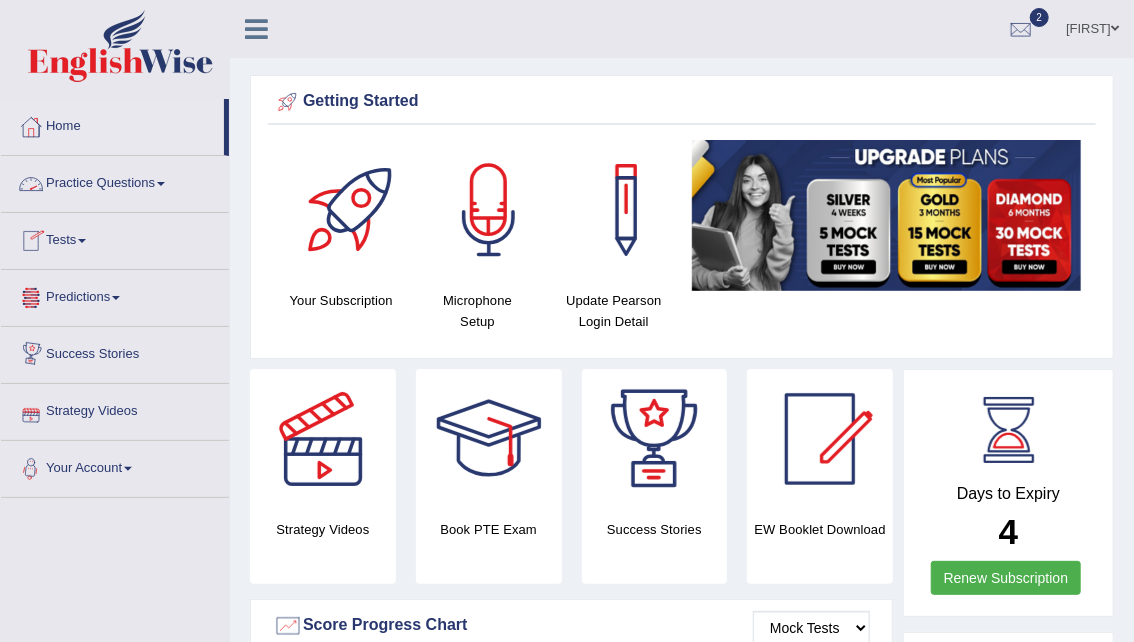 click on "Practice Questions" at bounding box center [115, 181] 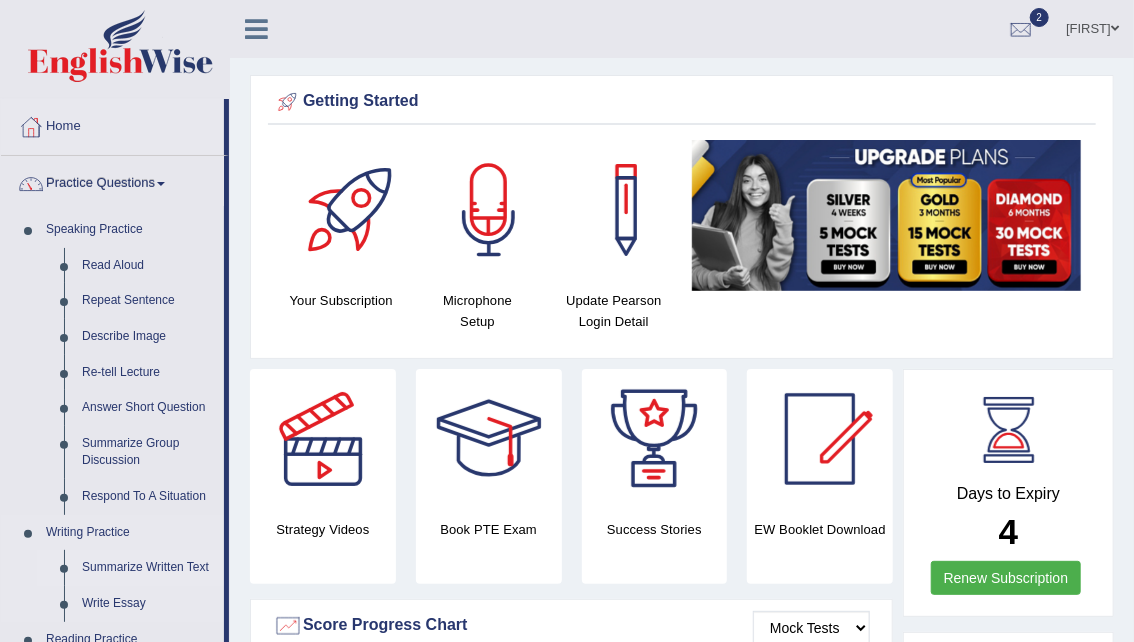 click on "Summarize Written Text" at bounding box center (148, 568) 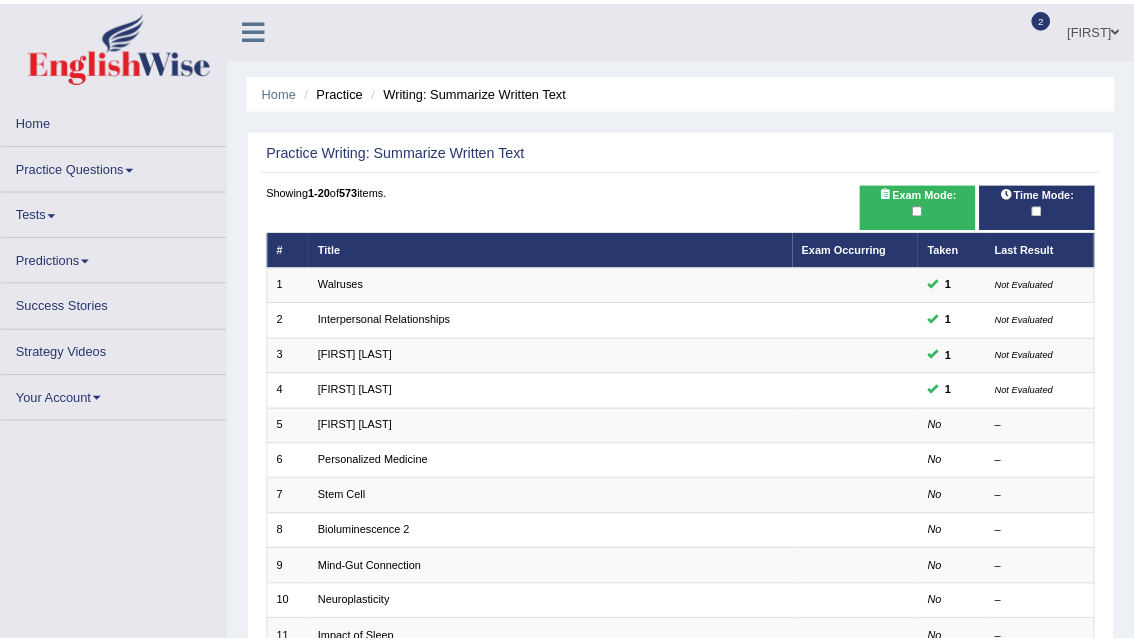scroll, scrollTop: 0, scrollLeft: 0, axis: both 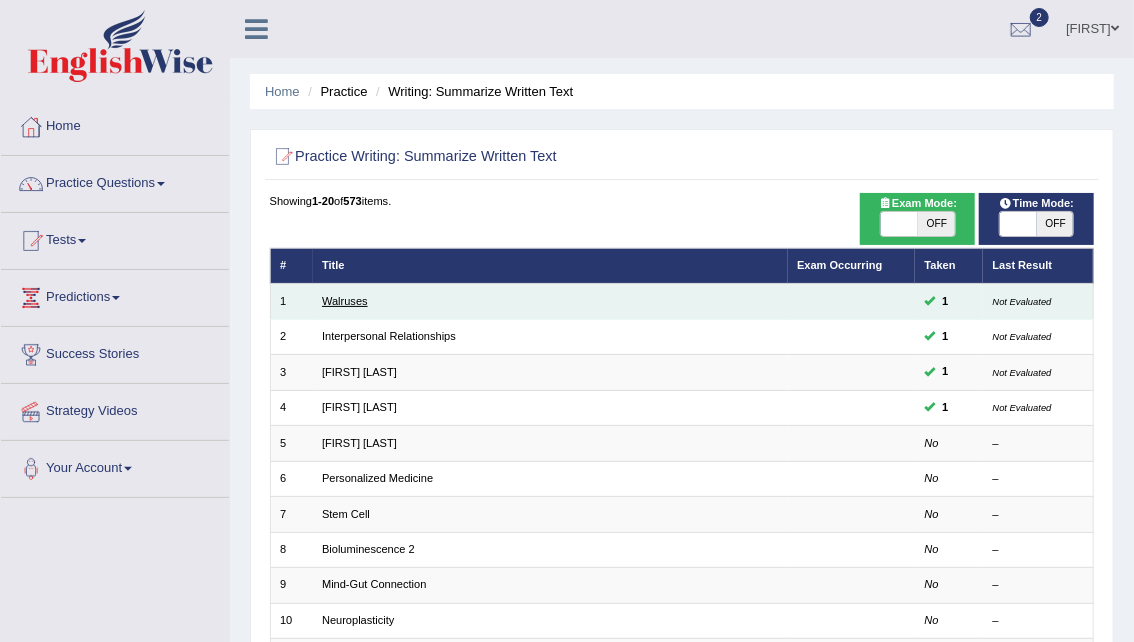click on "Walruses" at bounding box center [345, 301] 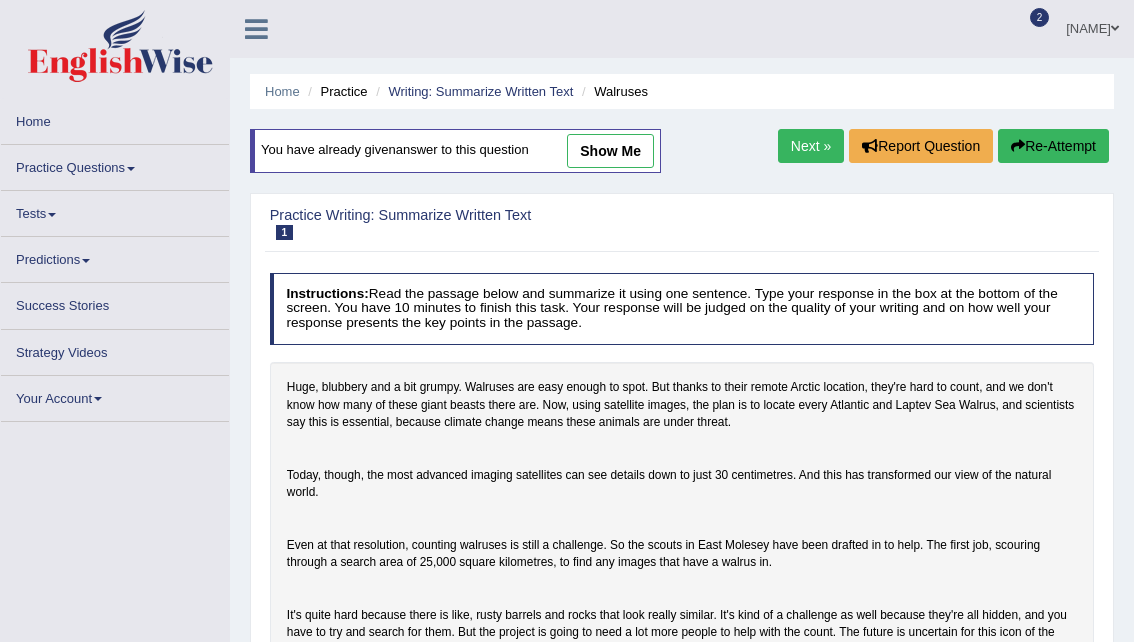 scroll, scrollTop: 0, scrollLeft: 0, axis: both 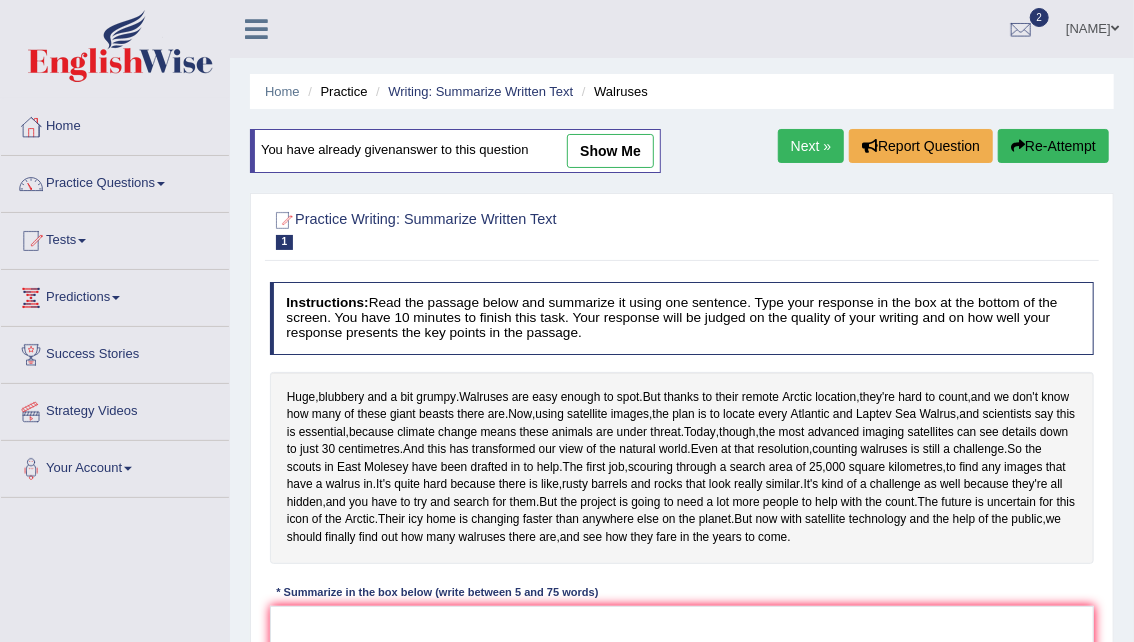 click on "show me" at bounding box center (610, 151) 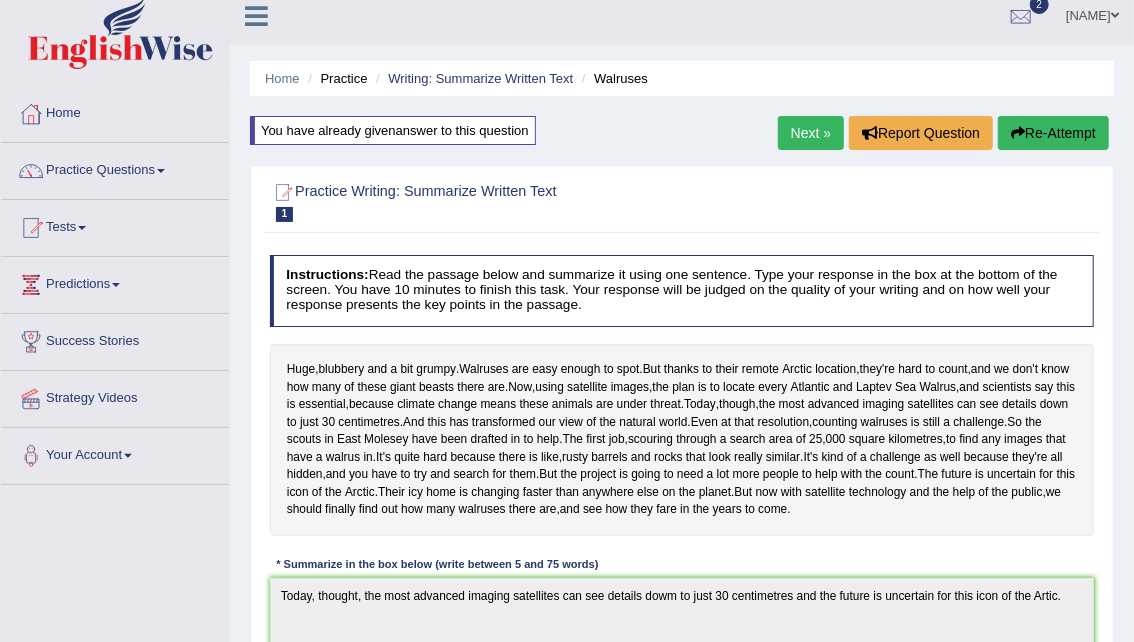 scroll, scrollTop: 6, scrollLeft: 0, axis: vertical 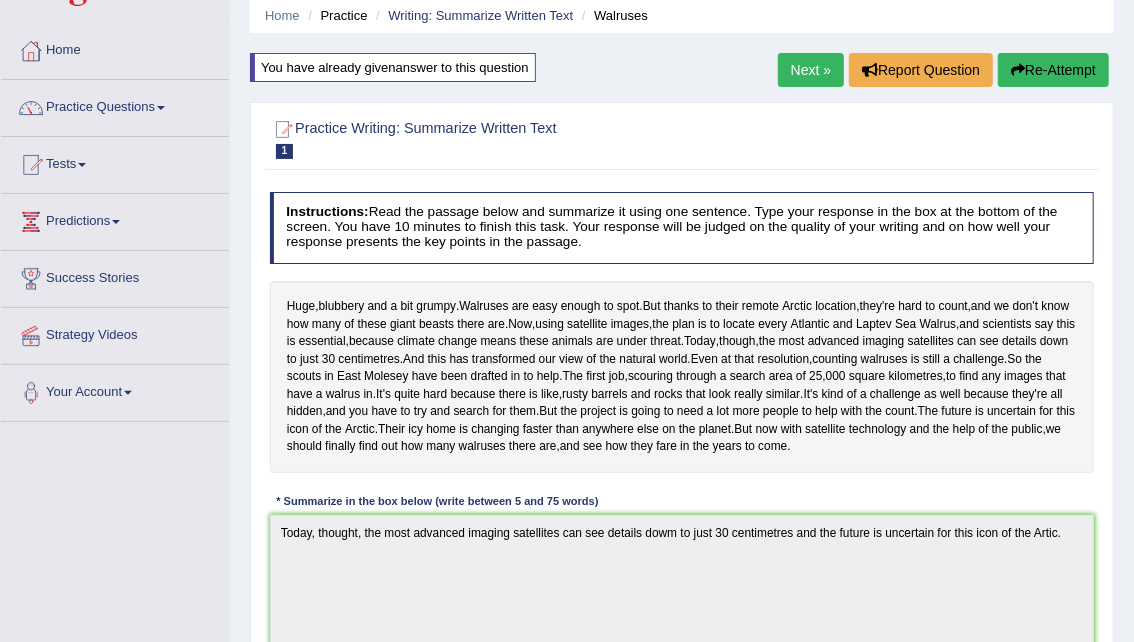 click on "Next »" at bounding box center [811, 70] 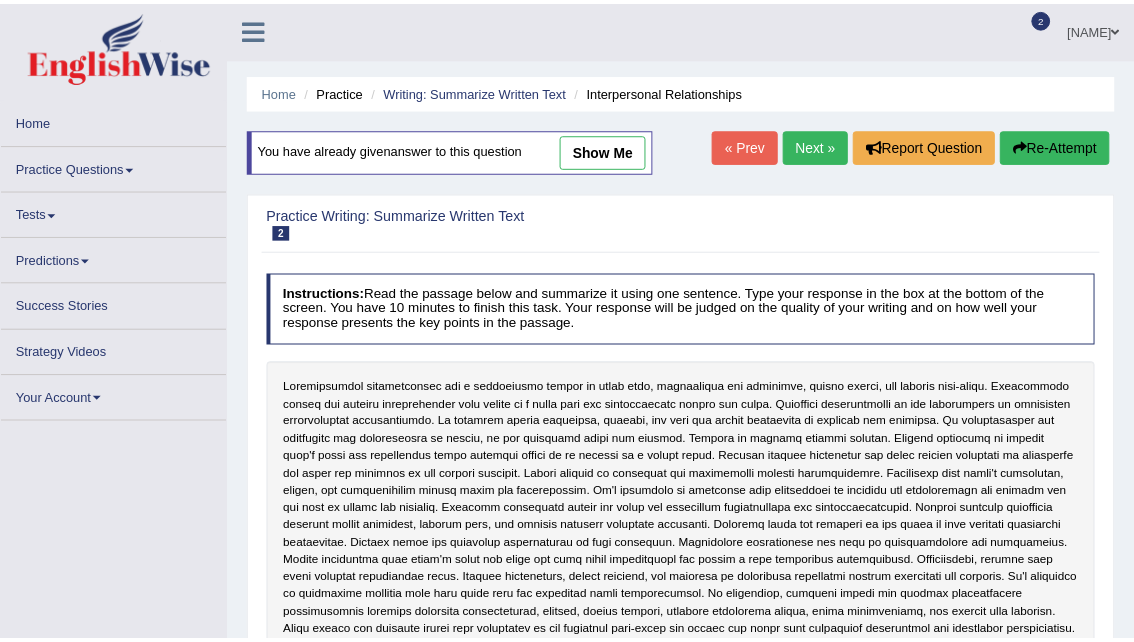 scroll, scrollTop: 0, scrollLeft: 0, axis: both 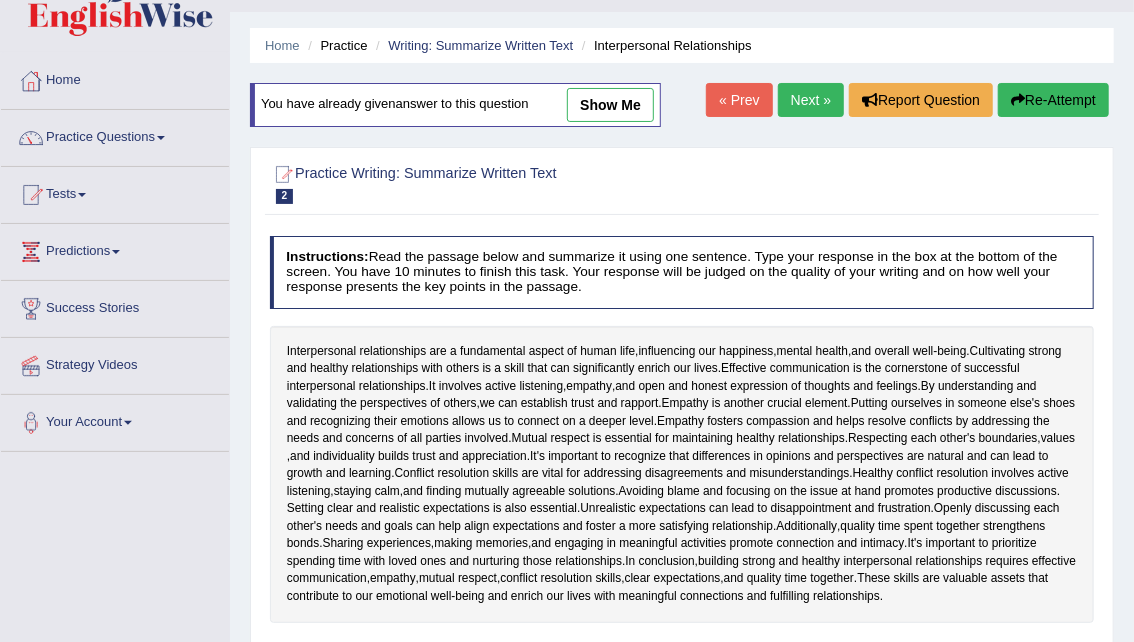 click on "show me" at bounding box center [610, 105] 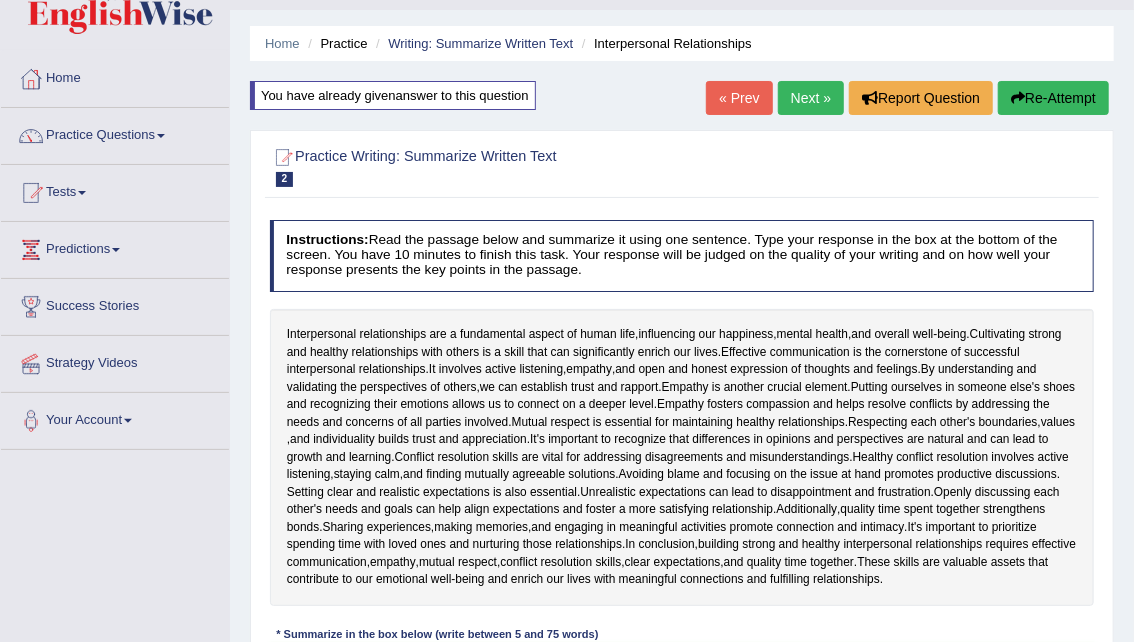 scroll, scrollTop: 0, scrollLeft: 0, axis: both 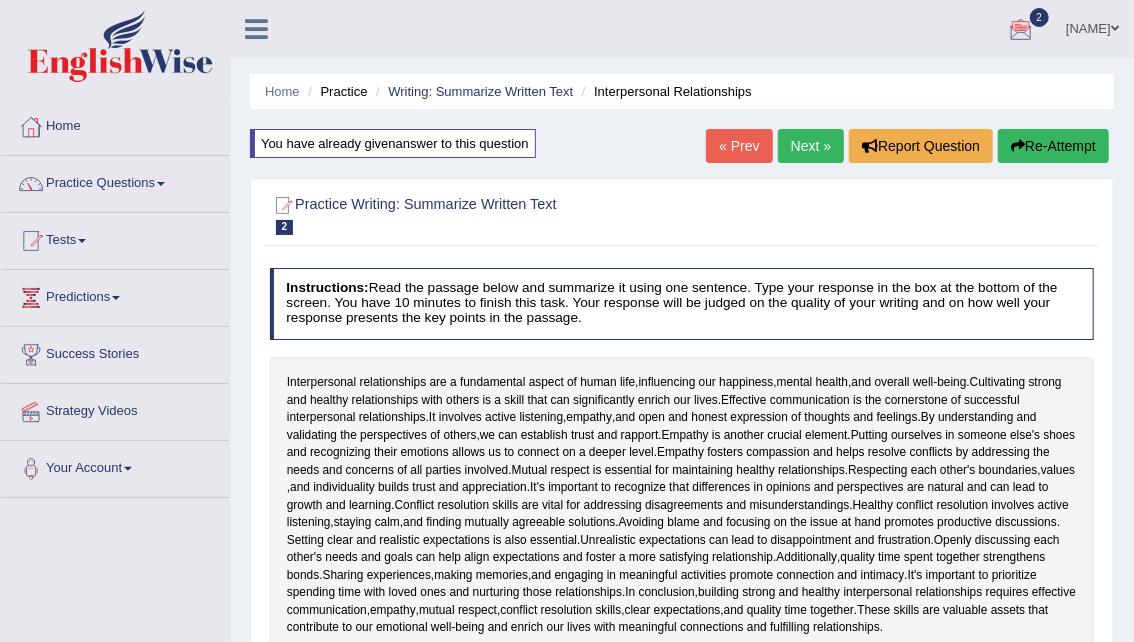 click on "Next »" at bounding box center [811, 146] 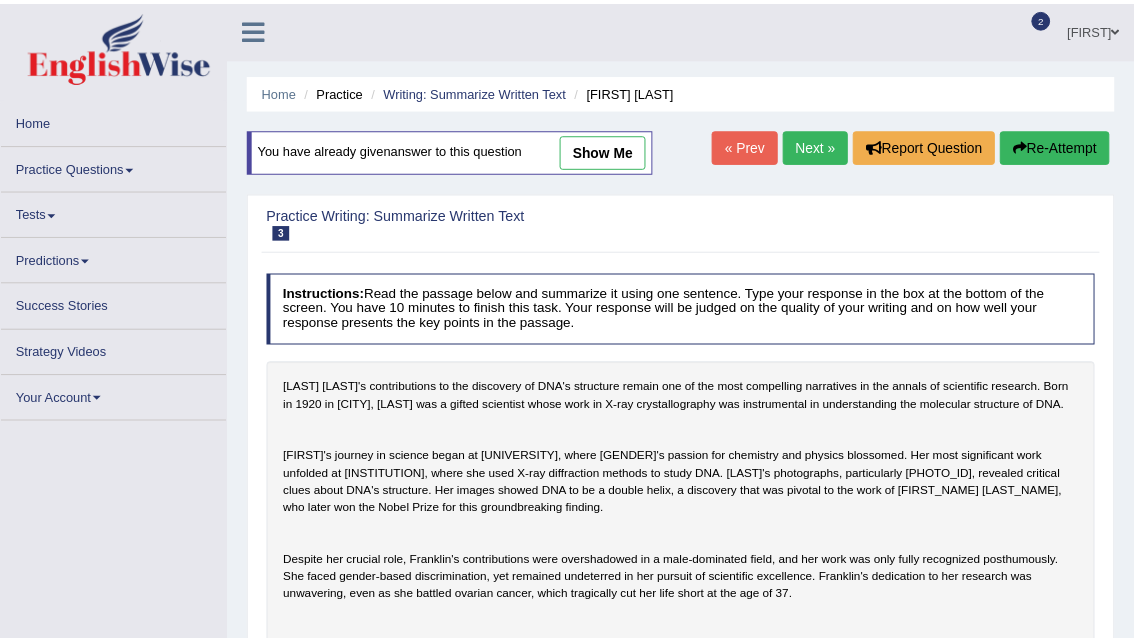 scroll, scrollTop: 0, scrollLeft: 0, axis: both 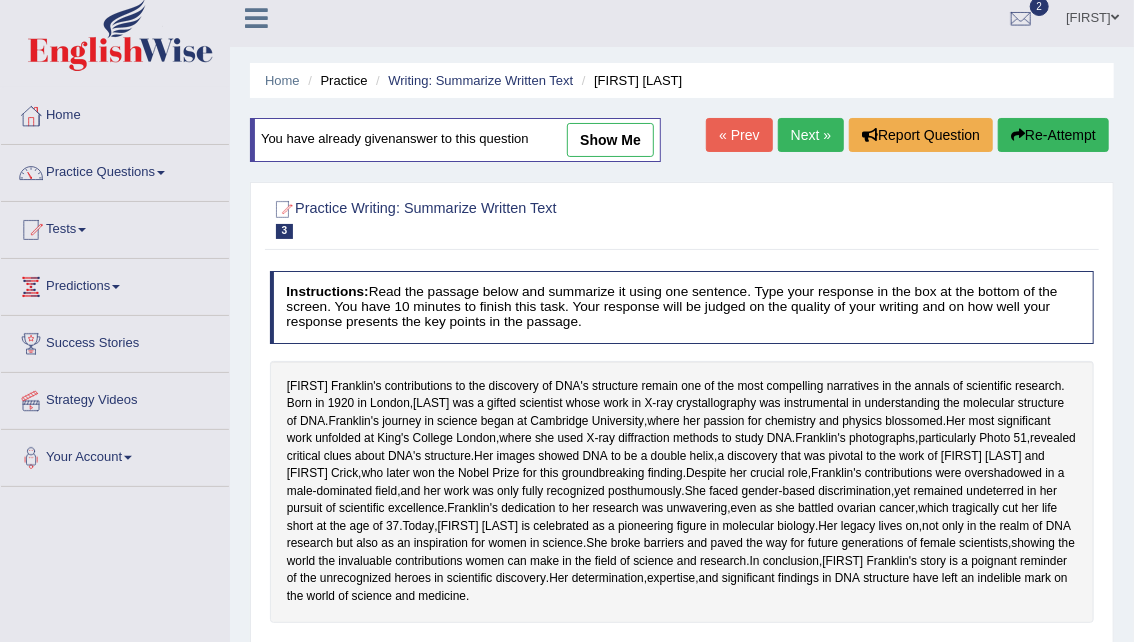 drag, startPoint x: 1147, startPoint y: 103, endPoint x: 1138, endPoint y: 117, distance: 16.643316 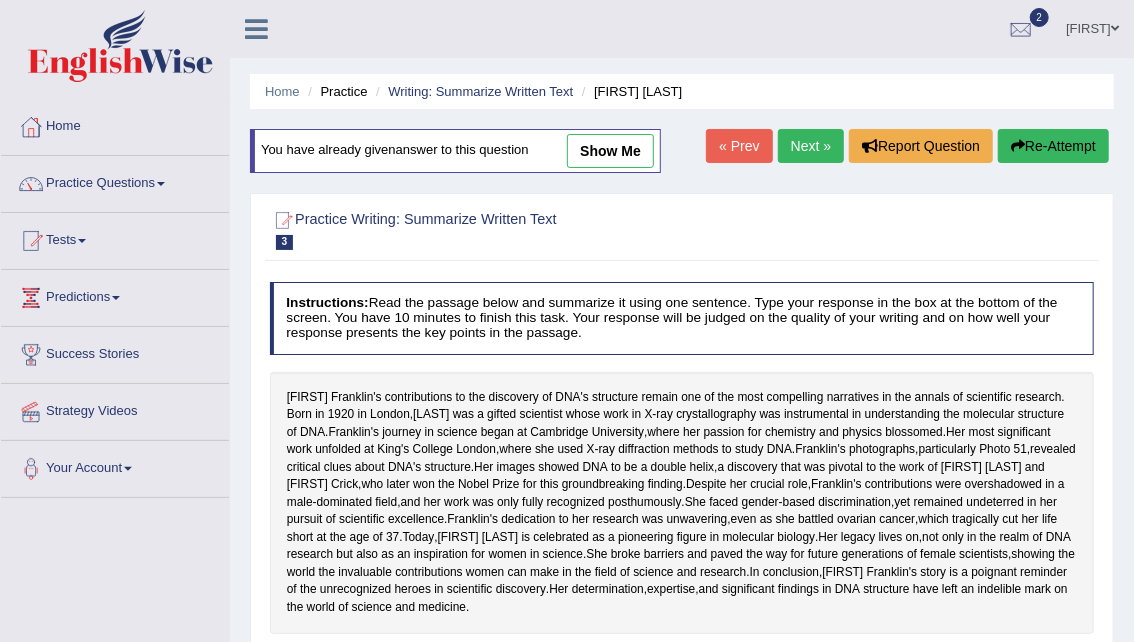 click on "show me" at bounding box center [610, 151] 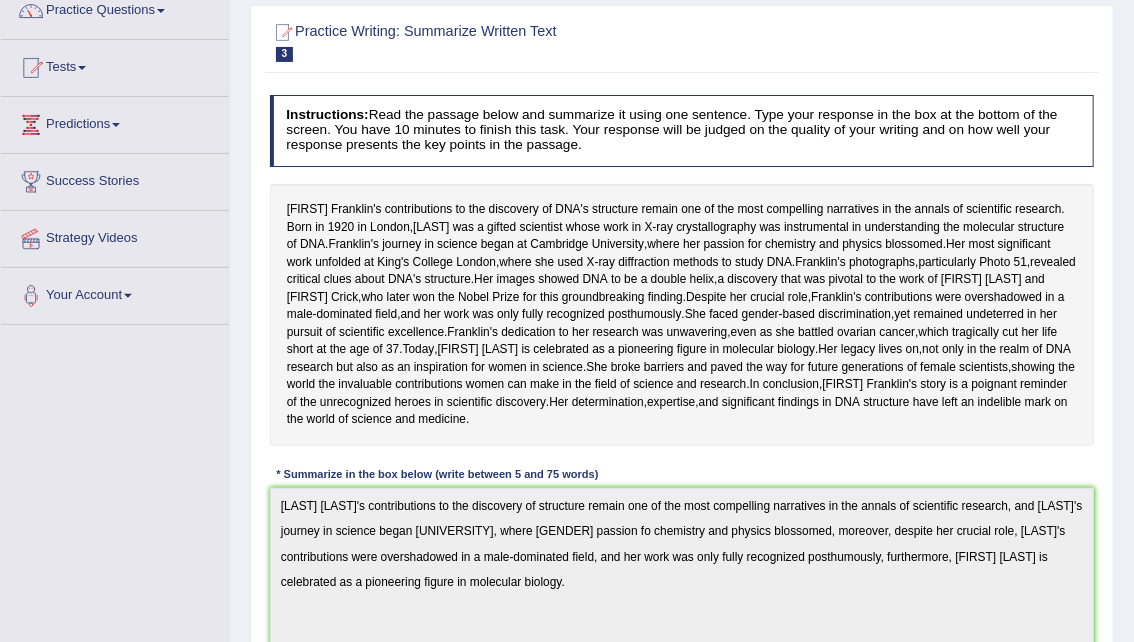 scroll, scrollTop: 0, scrollLeft: 0, axis: both 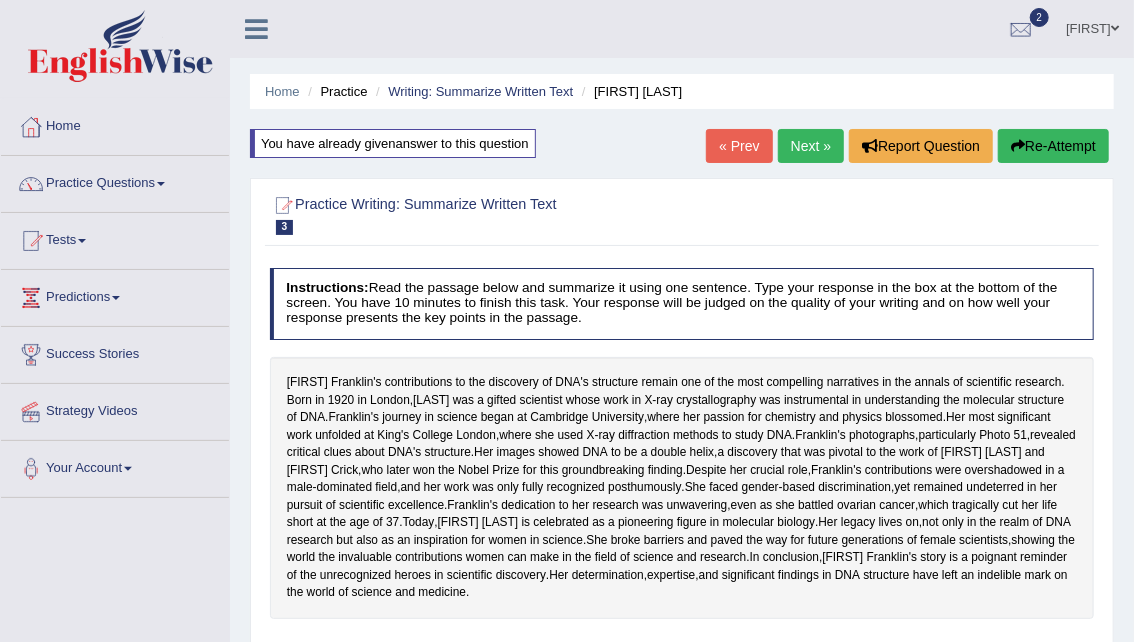 click on "Next »" at bounding box center (811, 146) 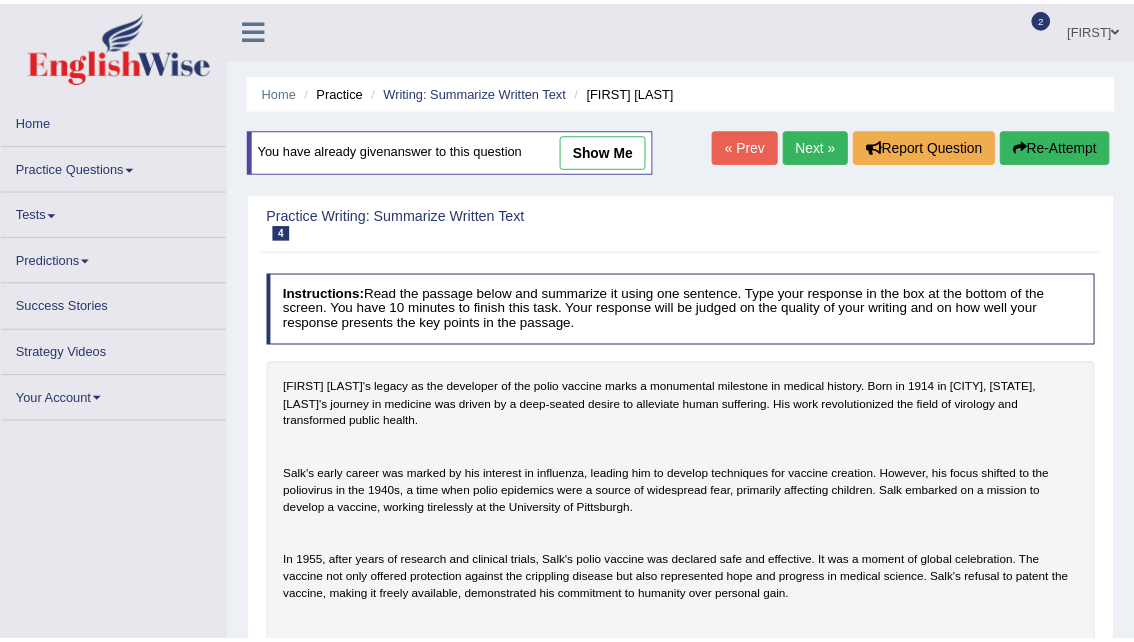 scroll, scrollTop: 0, scrollLeft: 0, axis: both 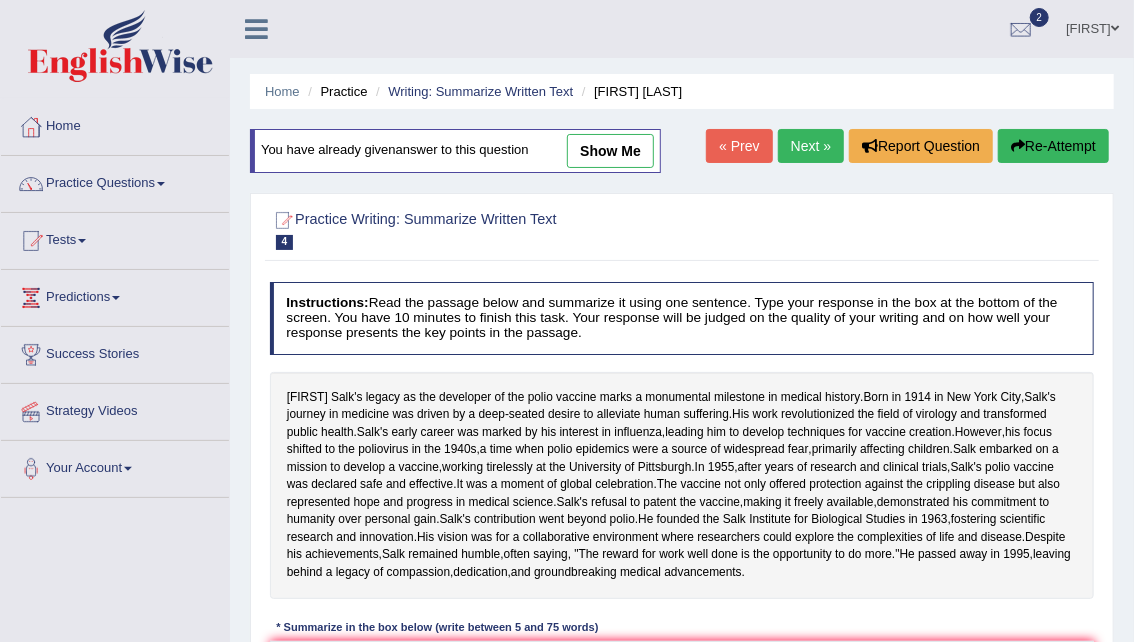 click on "show me" at bounding box center [610, 151] 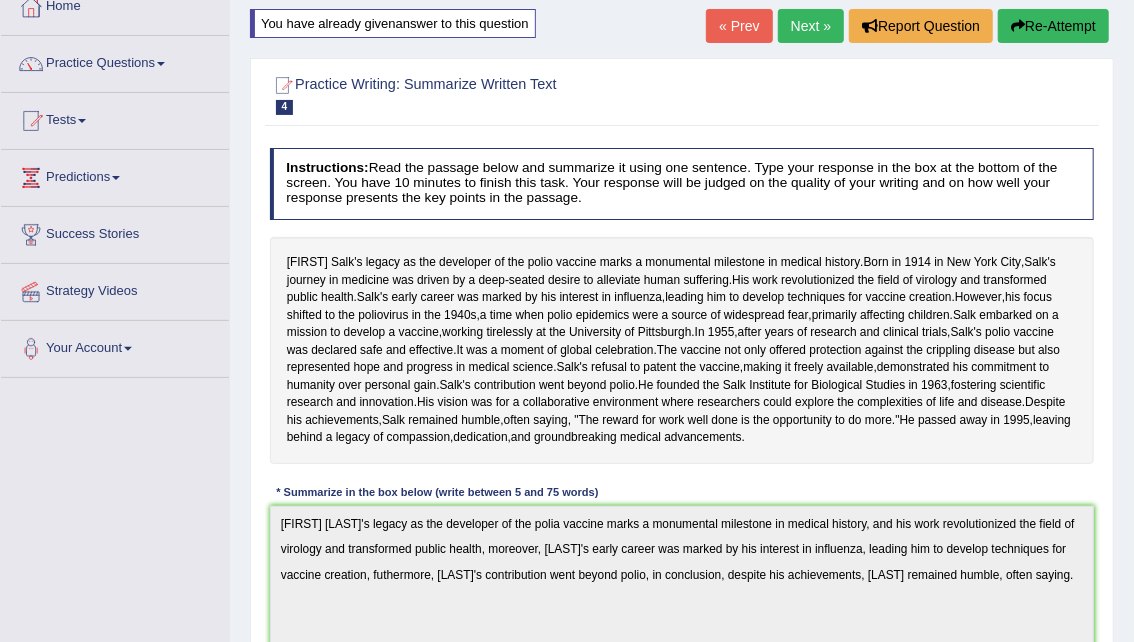 scroll, scrollTop: 117, scrollLeft: 0, axis: vertical 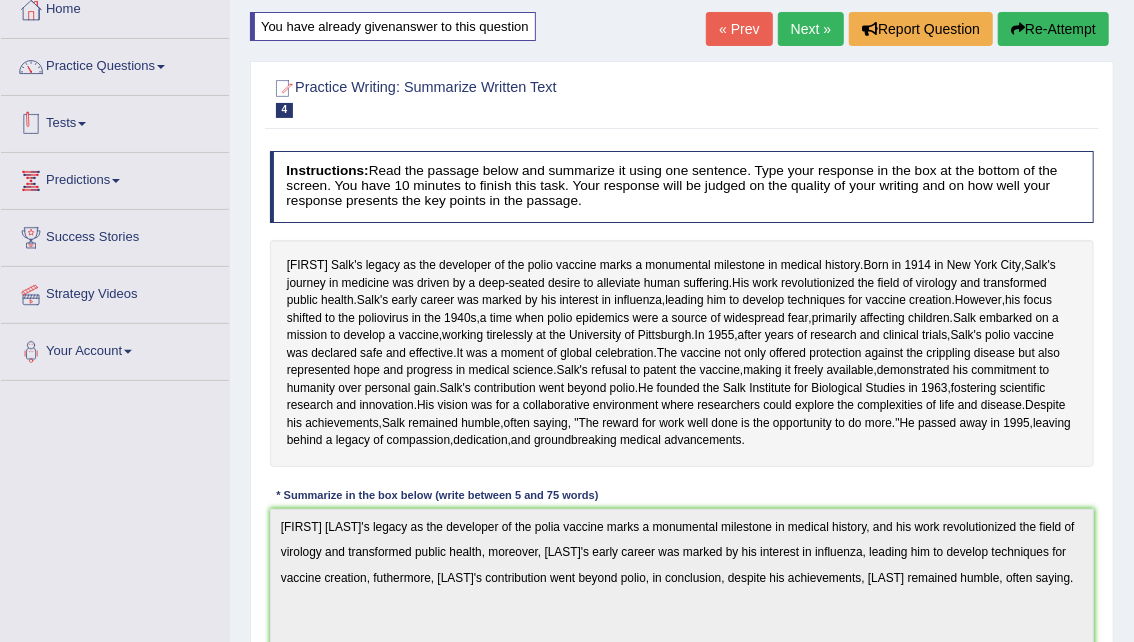 click on "Tests" at bounding box center (115, 121) 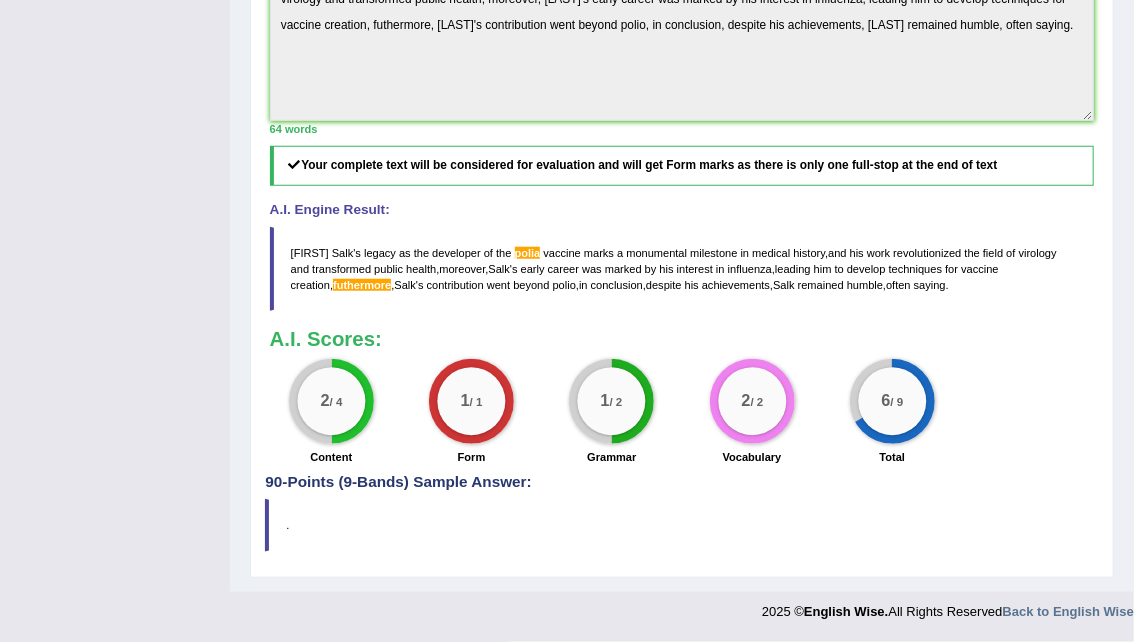 scroll, scrollTop: 767, scrollLeft: 0, axis: vertical 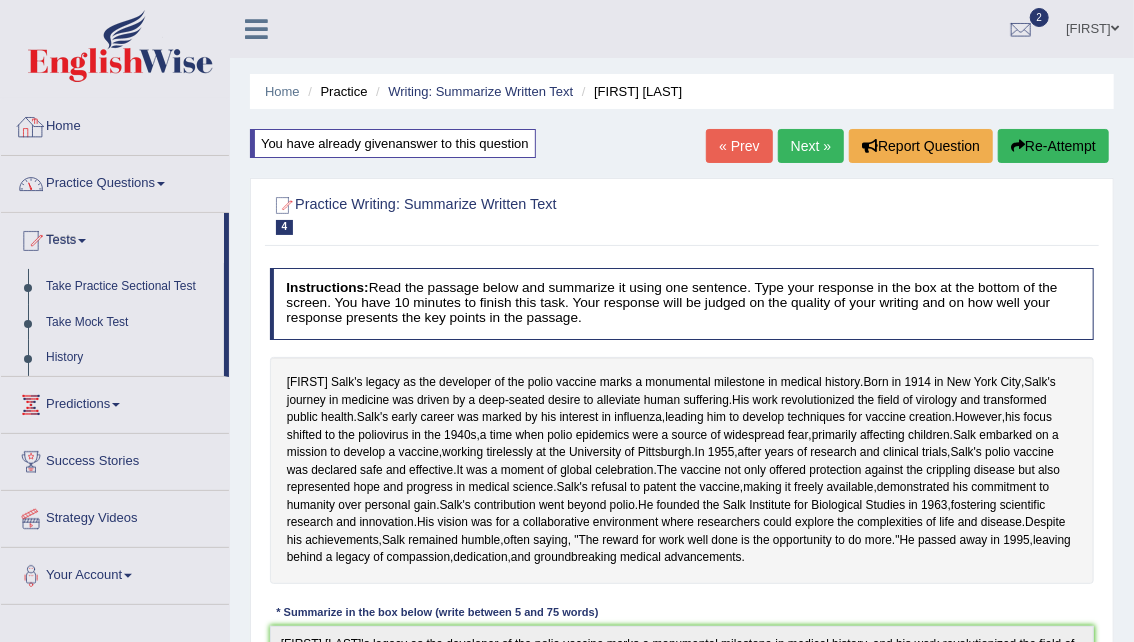 click on "Home" at bounding box center [115, 124] 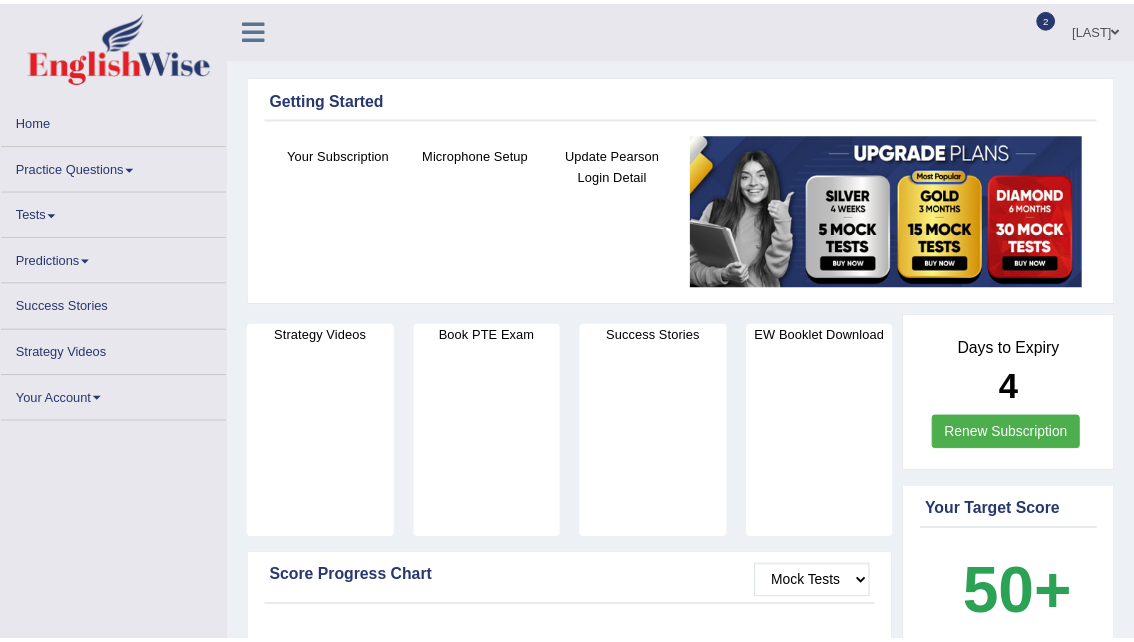 scroll, scrollTop: 0, scrollLeft: 0, axis: both 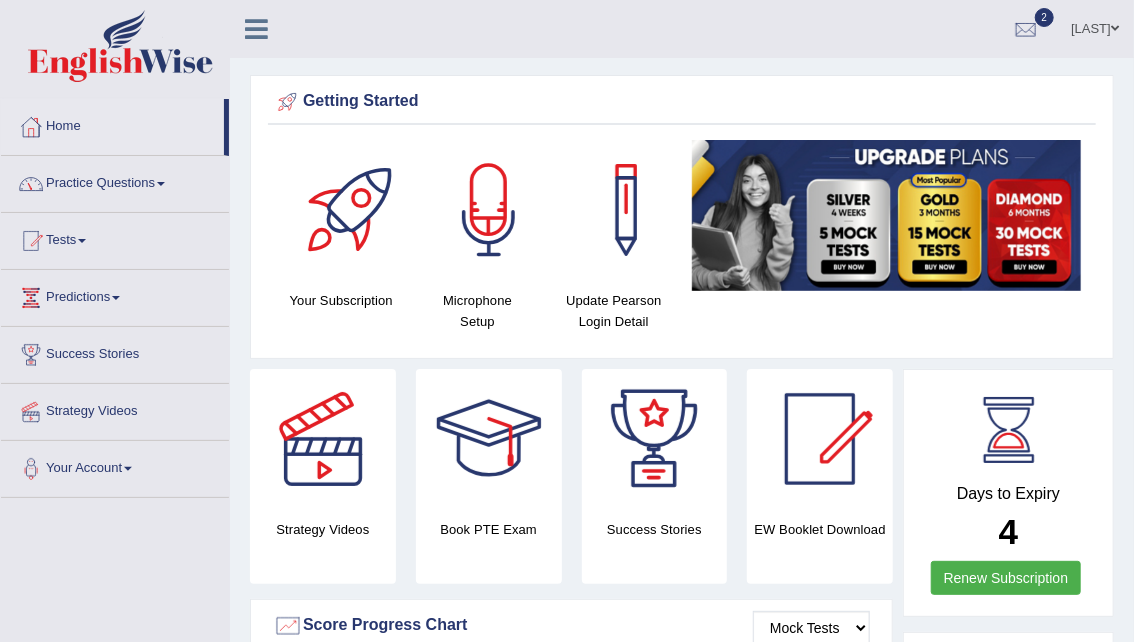 click on "Practice Questions" at bounding box center [115, 181] 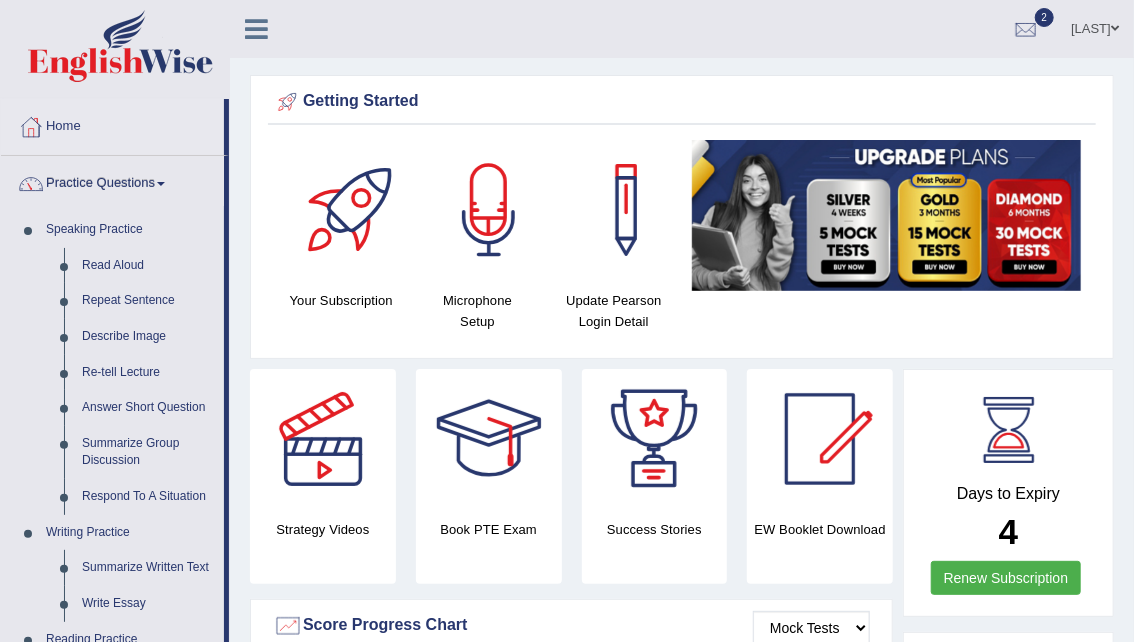 click on "Practice Questions" at bounding box center (112, 181) 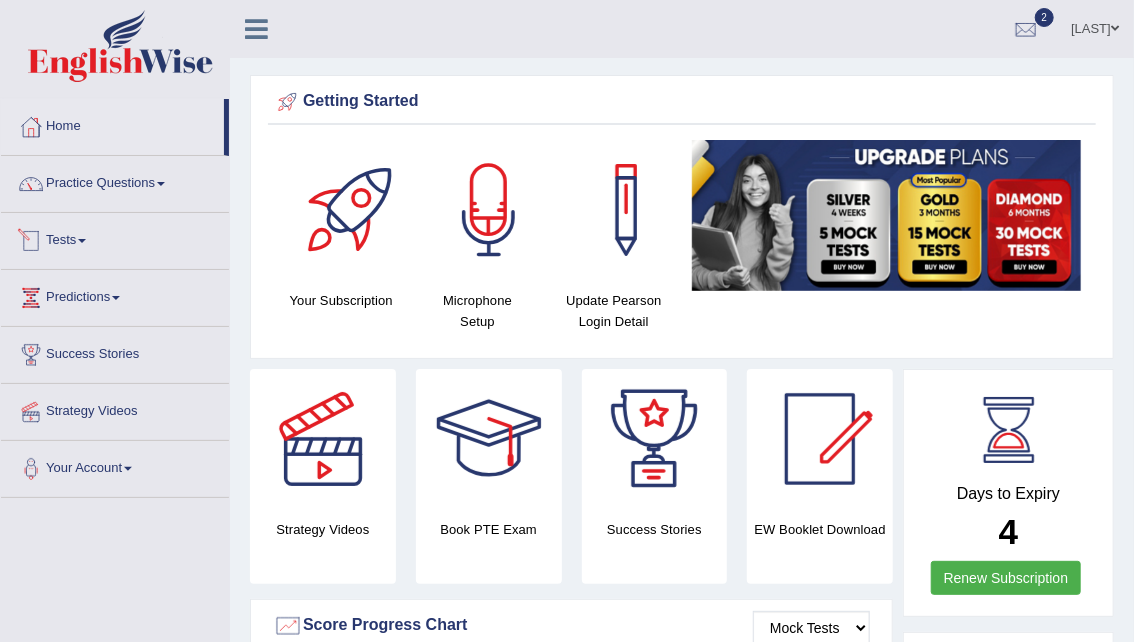 click on "Tests" at bounding box center [115, 238] 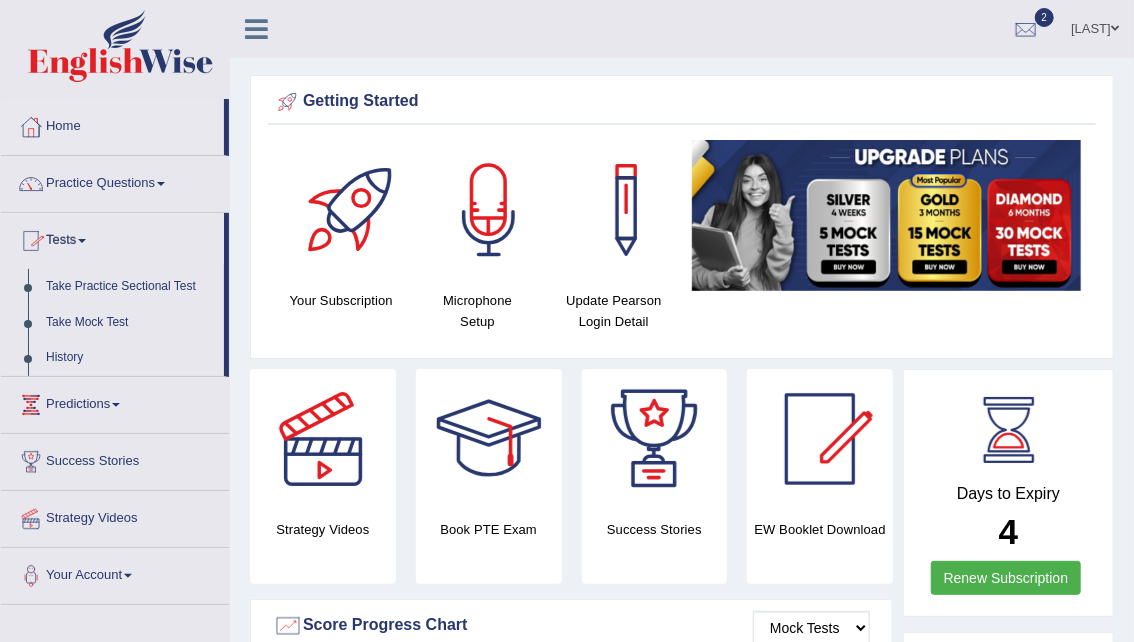 click on "Tests" at bounding box center (112, 238) 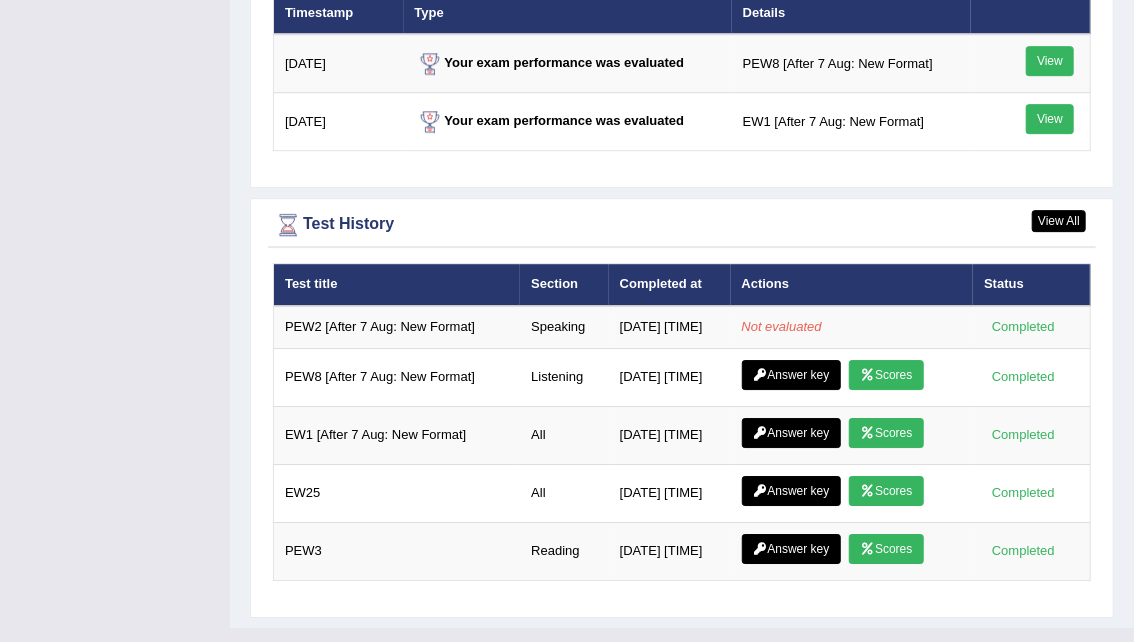scroll, scrollTop: 2586, scrollLeft: 0, axis: vertical 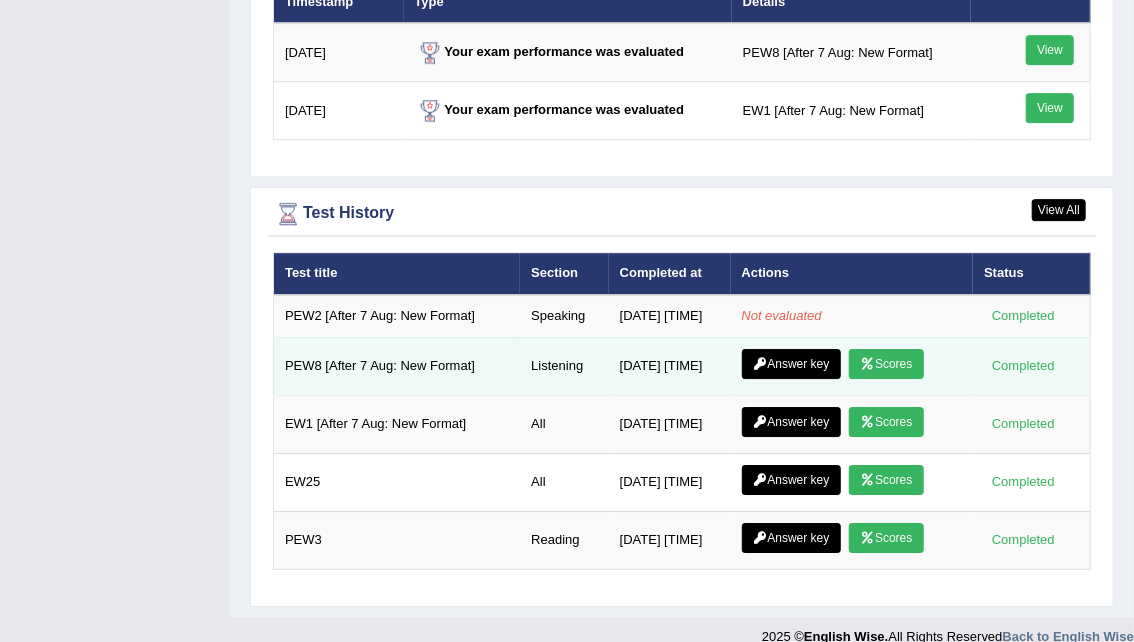 click on "Scores" at bounding box center [886, 364] 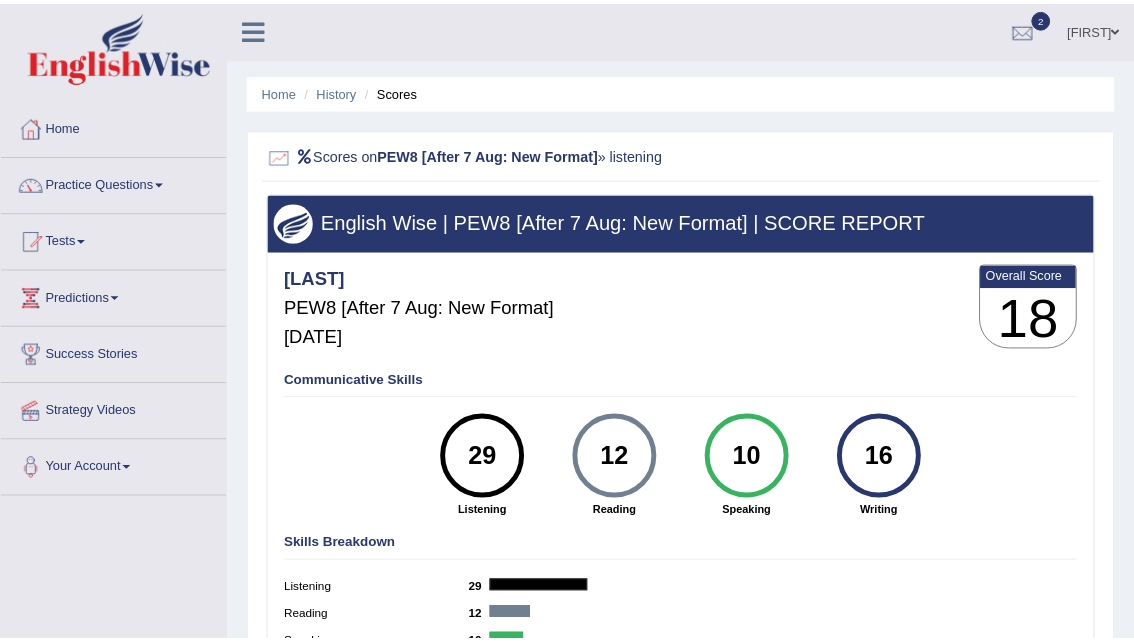 scroll, scrollTop: 0, scrollLeft: 0, axis: both 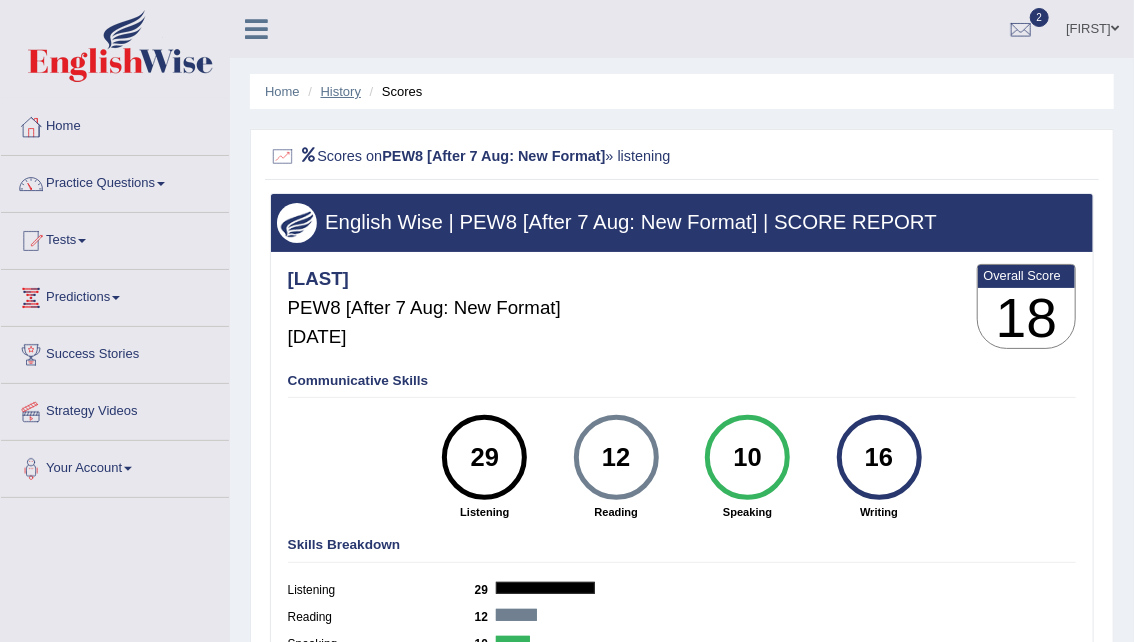 click on "History" at bounding box center (341, 91) 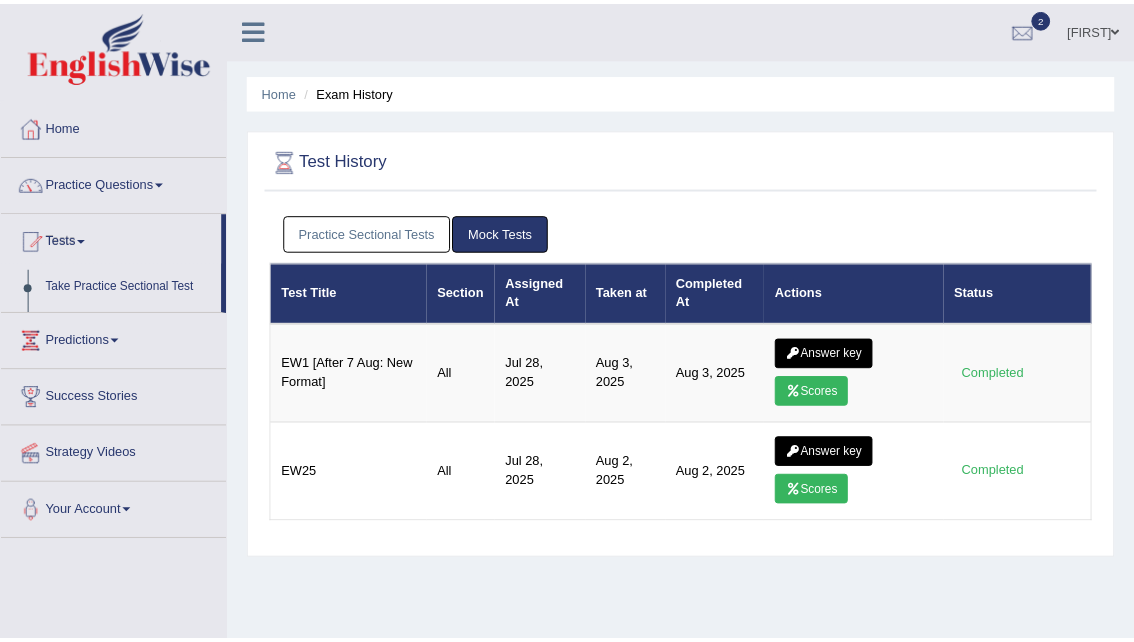 scroll, scrollTop: 0, scrollLeft: 0, axis: both 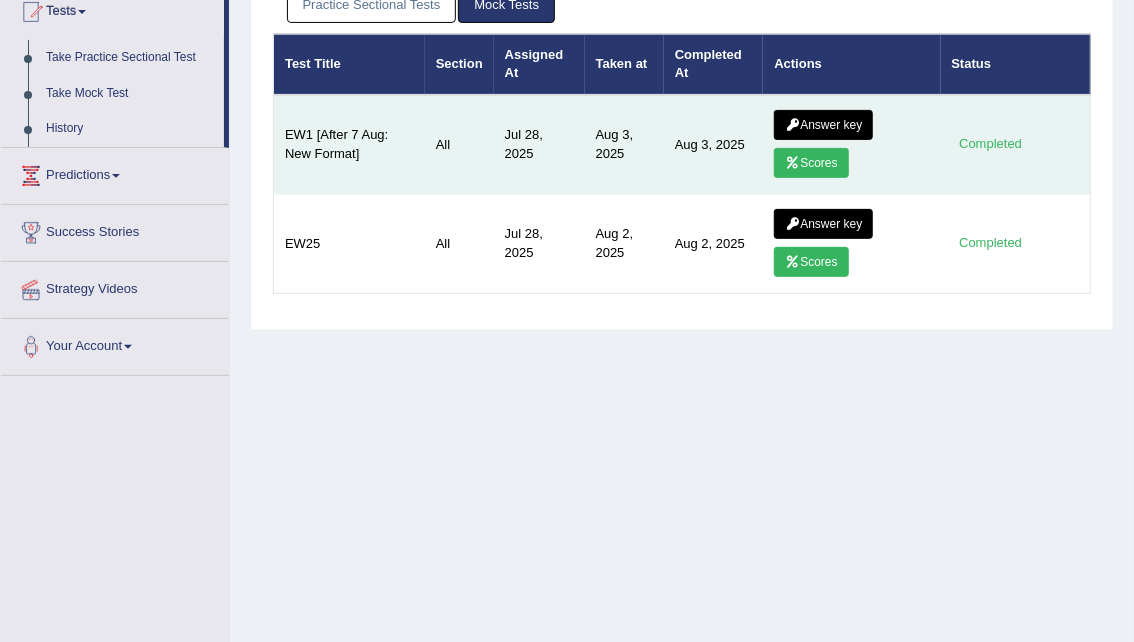click on "Answer key" at bounding box center (823, 125) 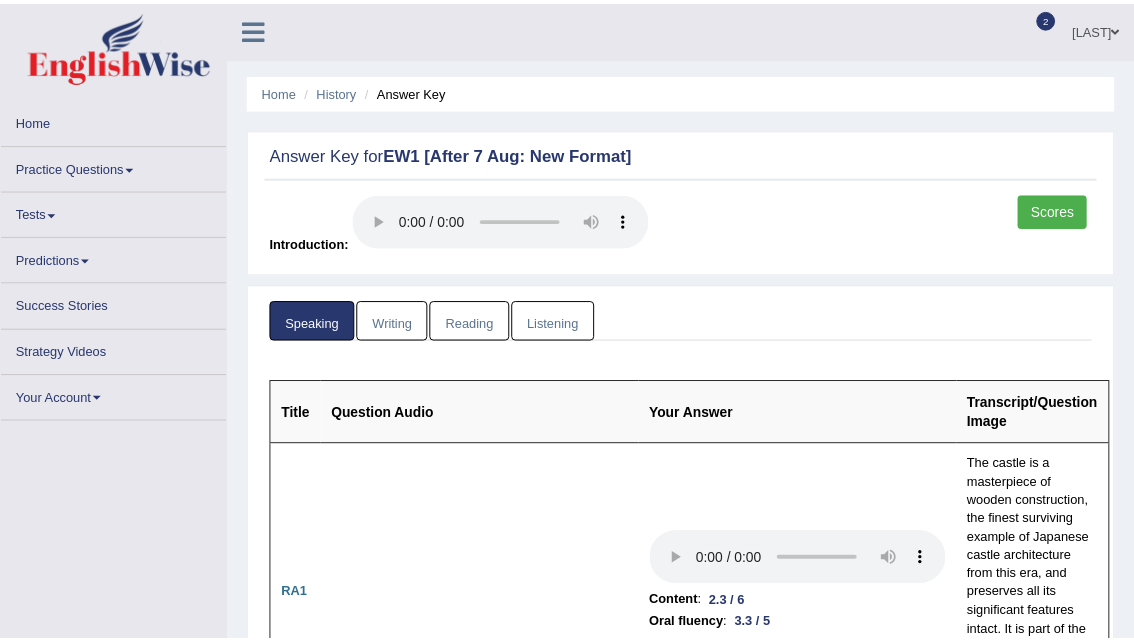 scroll, scrollTop: 0, scrollLeft: 0, axis: both 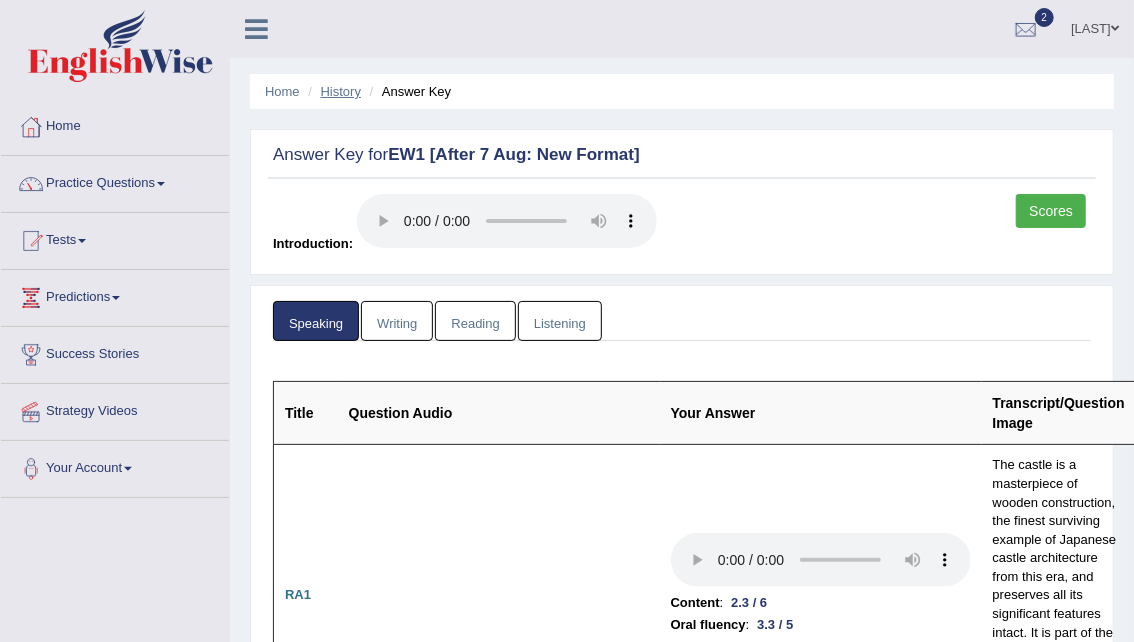 click on "History" at bounding box center [341, 91] 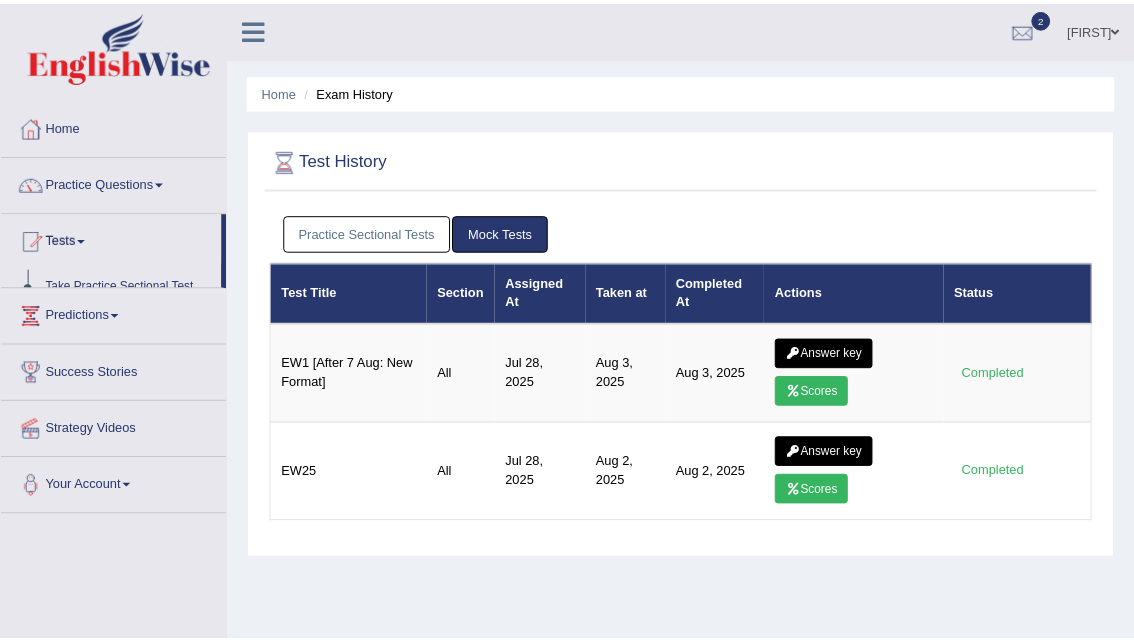 scroll, scrollTop: 0, scrollLeft: 0, axis: both 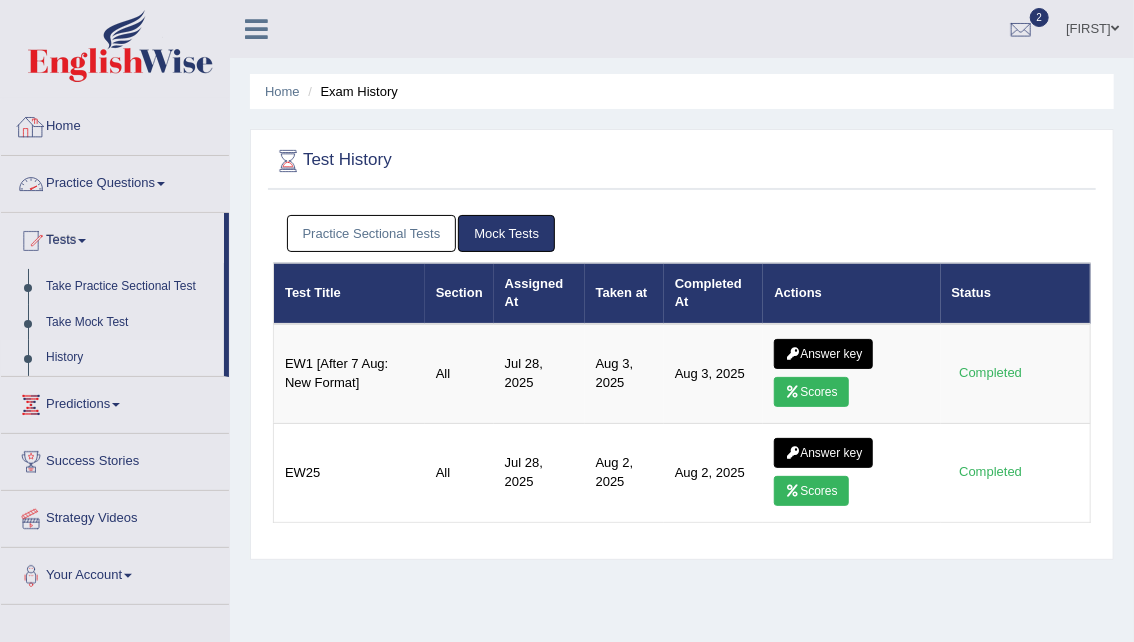 click on "Home" at bounding box center [115, 124] 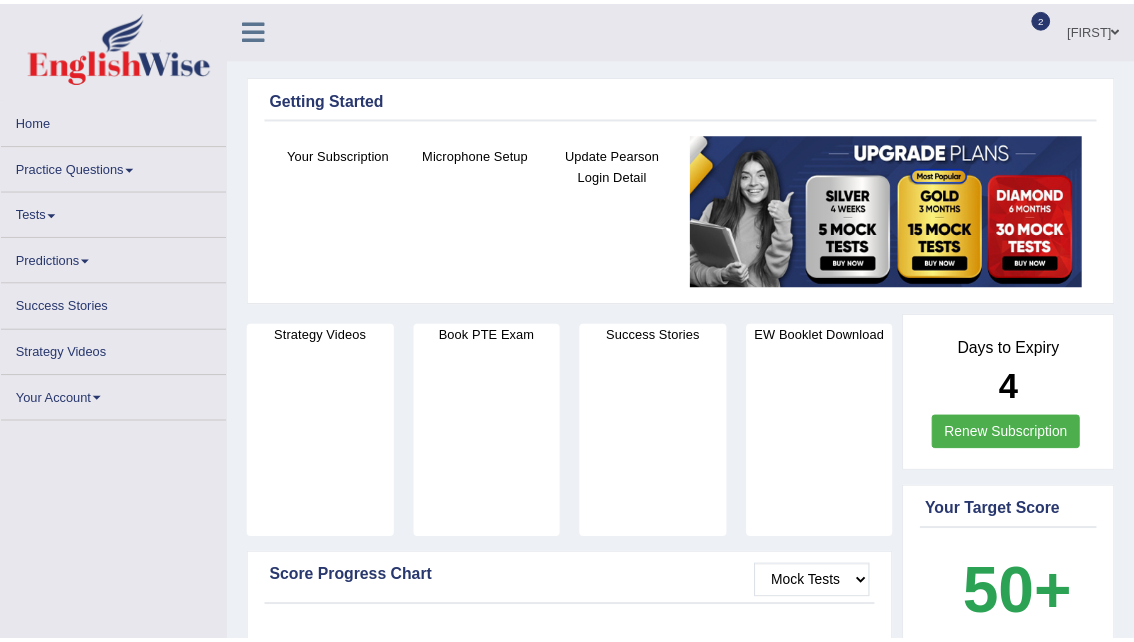 scroll, scrollTop: 0, scrollLeft: 0, axis: both 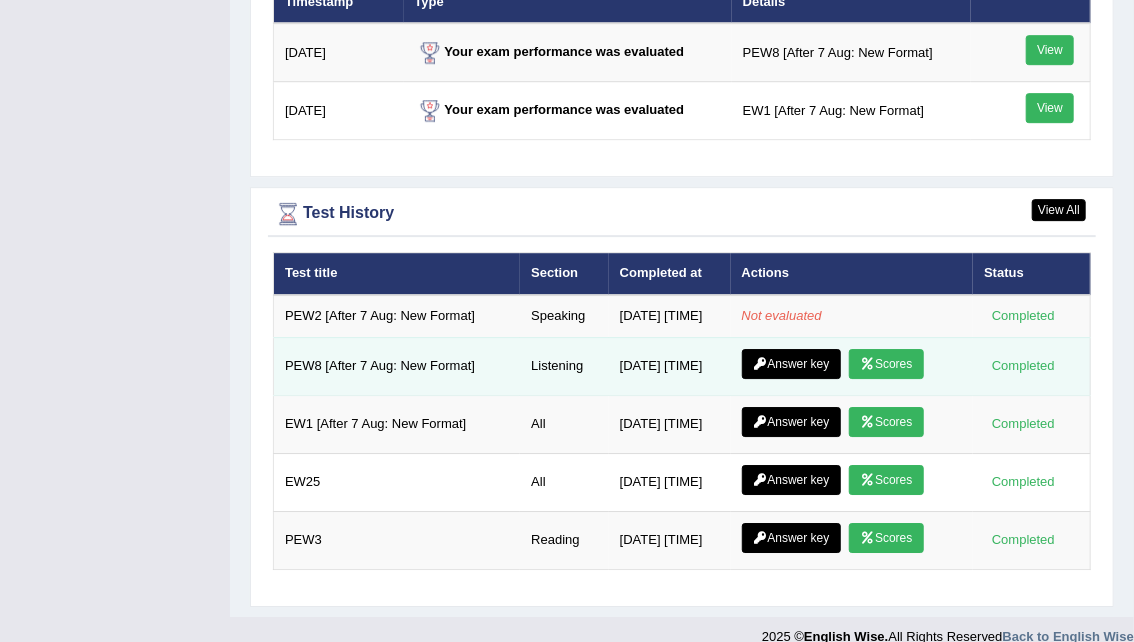 click on "Answer key" at bounding box center (791, 364) 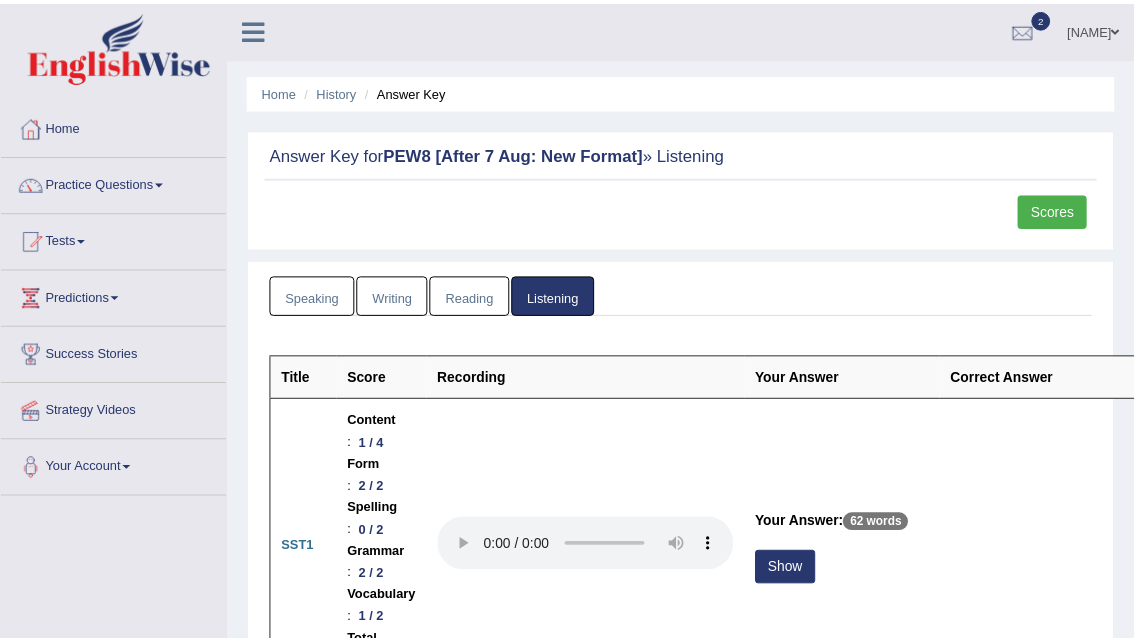 scroll, scrollTop: 0, scrollLeft: 0, axis: both 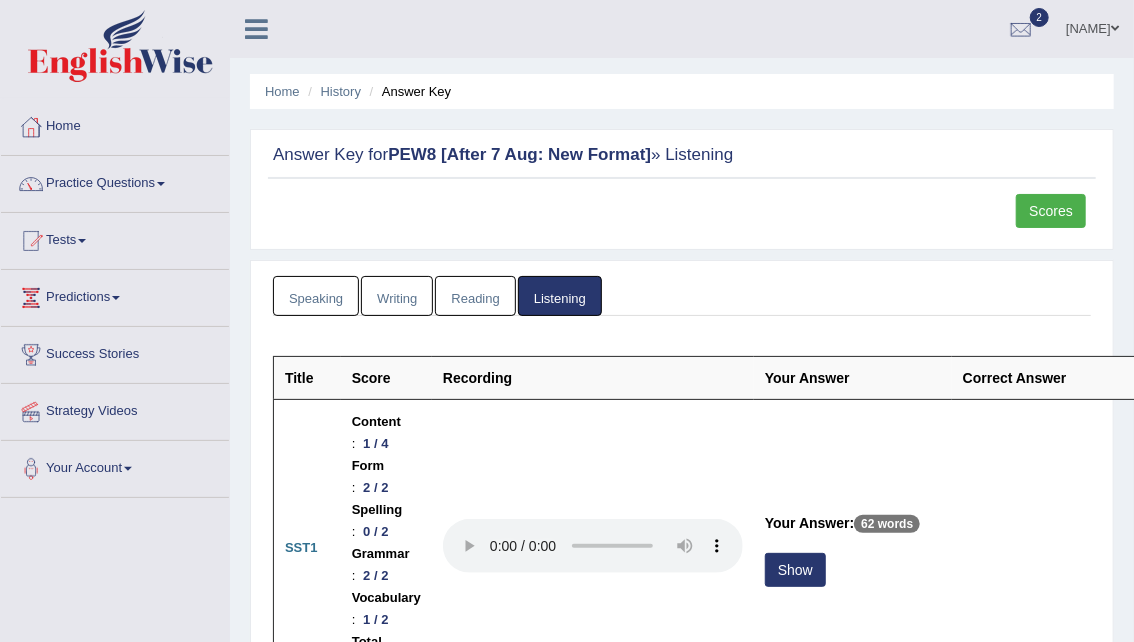click on "Toggle navigation
Home
Practice Questions   Speaking Practice Read Aloud
Repeat Sentence
Describe Image
Re-tell Lecture
Answer Short Question
Summarize Group Discussion
Respond To A Situation
Writing Practice  Summarize Written Text
Write Essay
Reading Practice  Reading & Writing: Fill In The Blanks
Choose Multiple Answers
Re-order Paragraphs
Fill In The Blanks
Choose Single Answer
Listening Practice  Summarize Spoken Text
Highlight Incorrect Words
Highlight Correct Summary
Select Missing Word
Choose Single Answer
Choose Multiple Answers
Fill In The Blanks
Write From Dictation
Pronunciation
Tests
Take Mock Test" at bounding box center [567, 321] 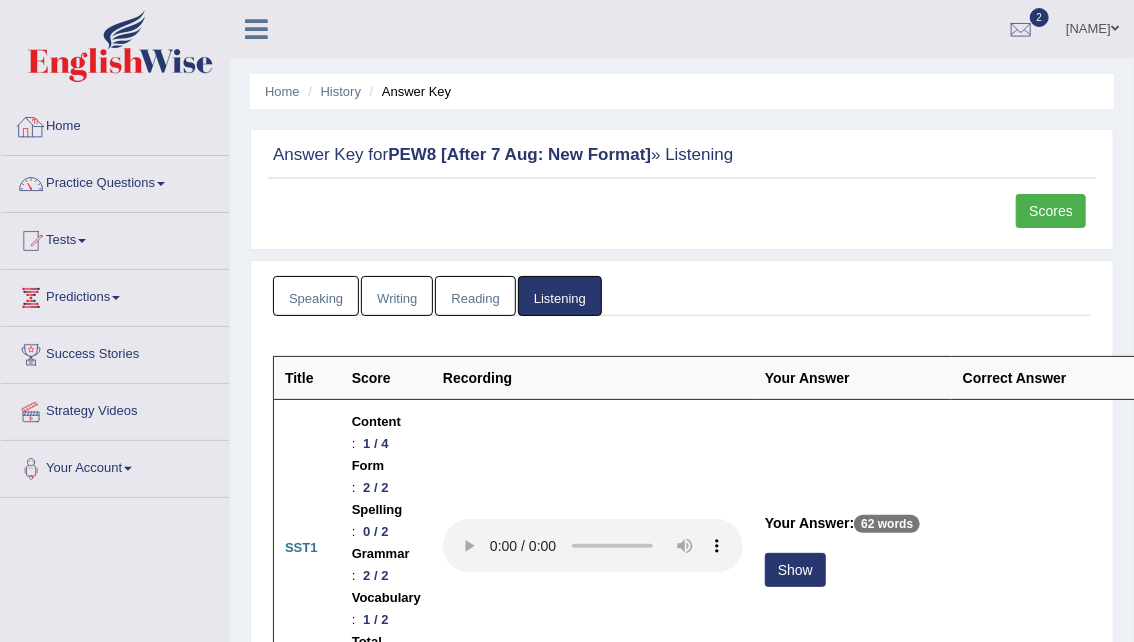 click at bounding box center (31, 127) 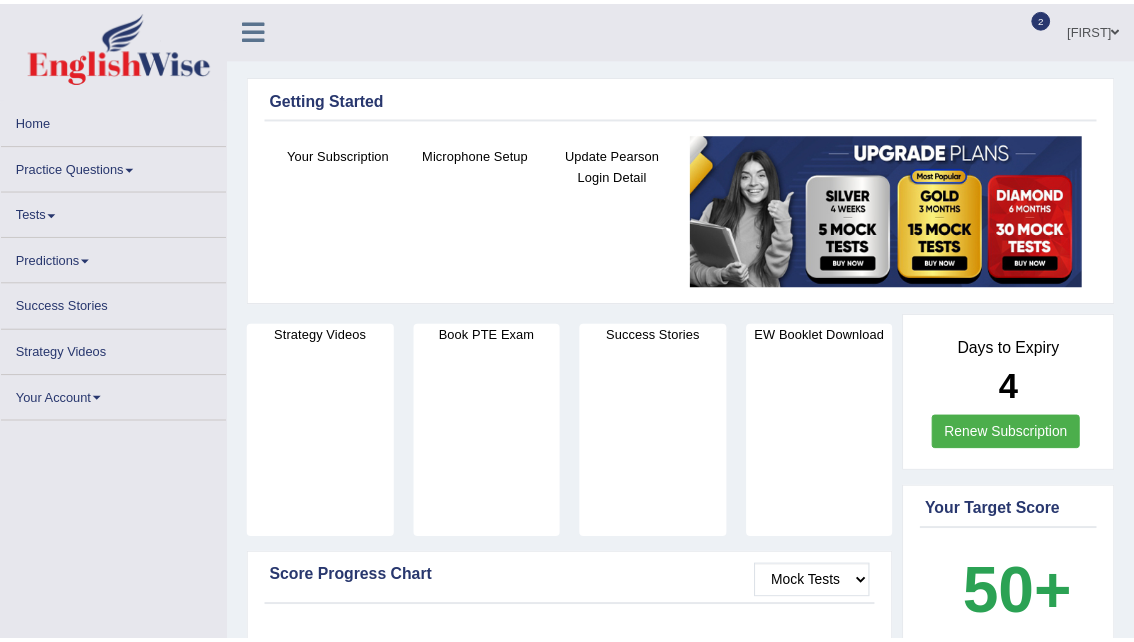 scroll, scrollTop: 0, scrollLeft: 0, axis: both 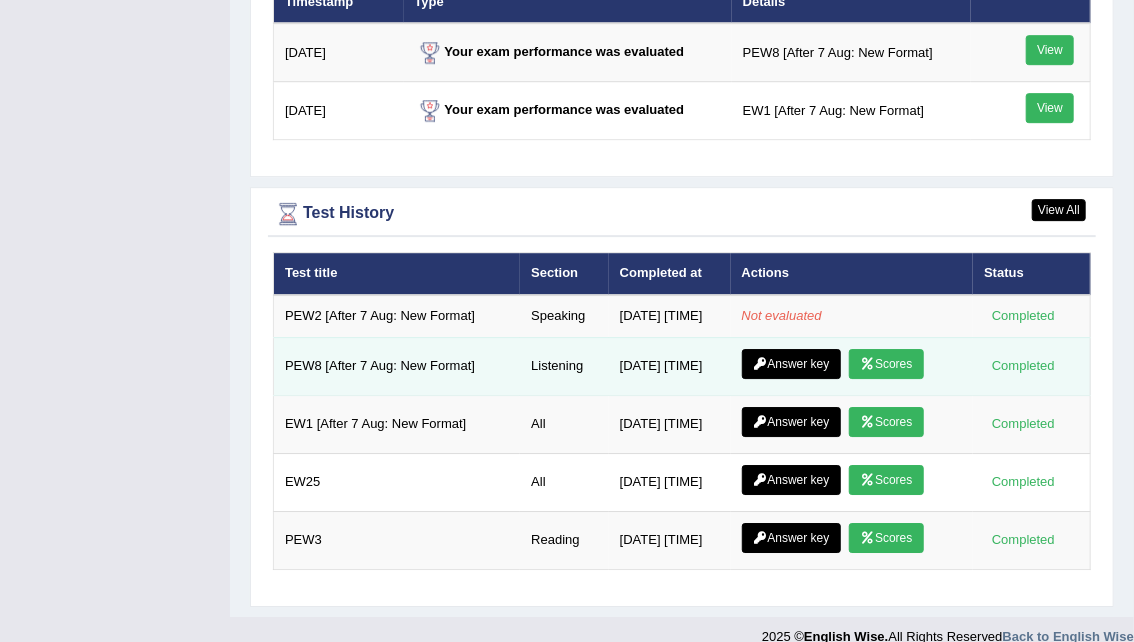 click on "Listening" at bounding box center (564, 366) 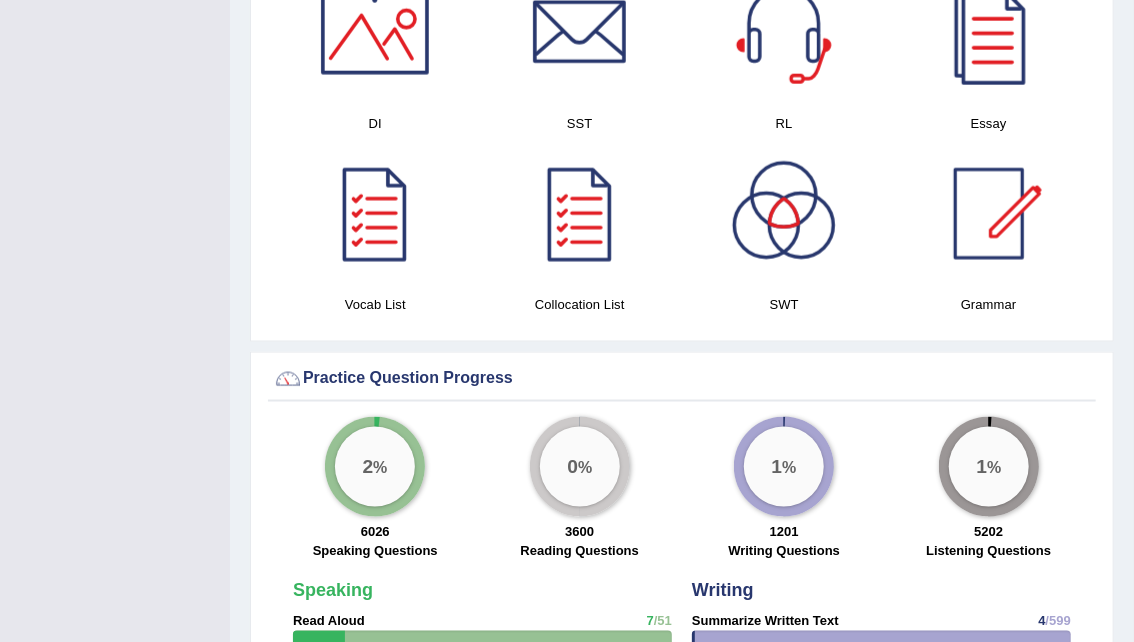 scroll, scrollTop: 1053, scrollLeft: 0, axis: vertical 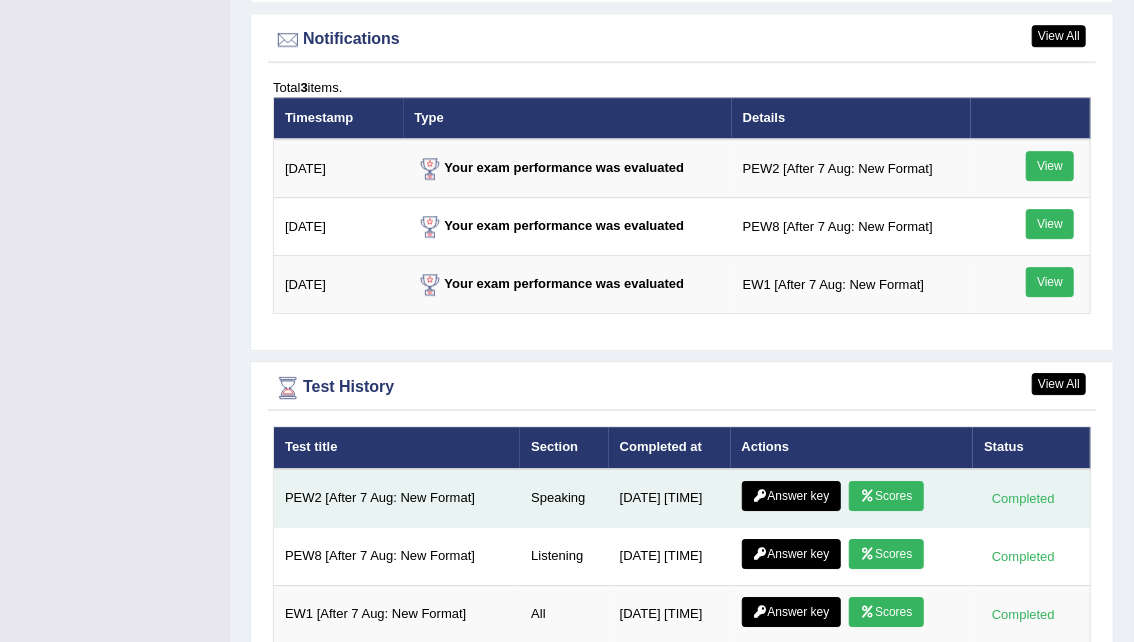 click on "Scores" at bounding box center [886, 496] 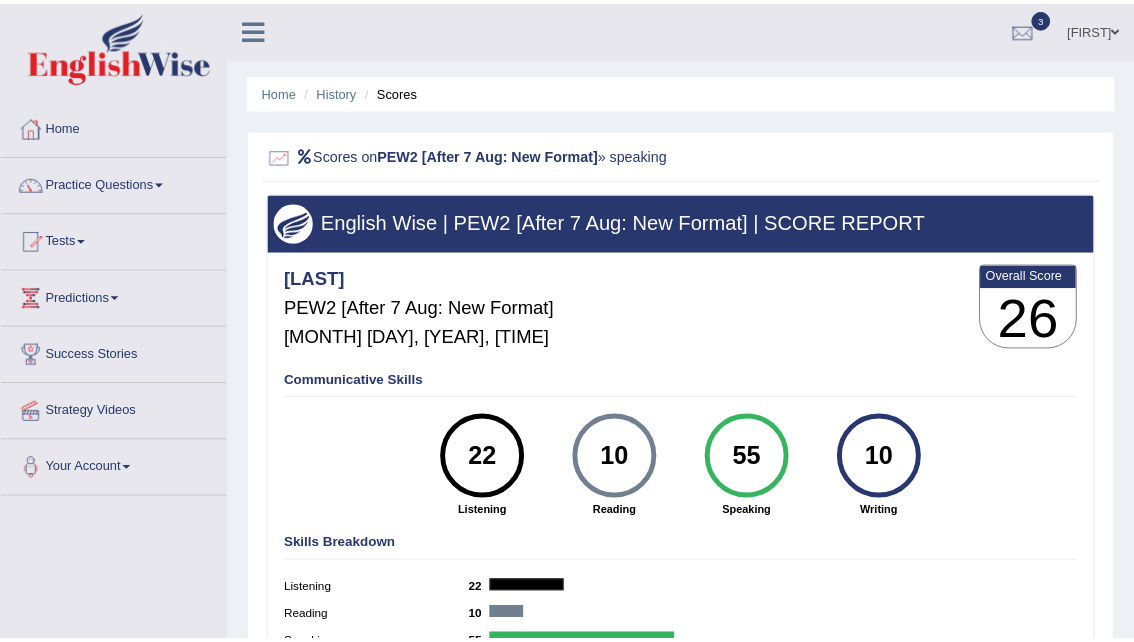 scroll, scrollTop: 0, scrollLeft: 0, axis: both 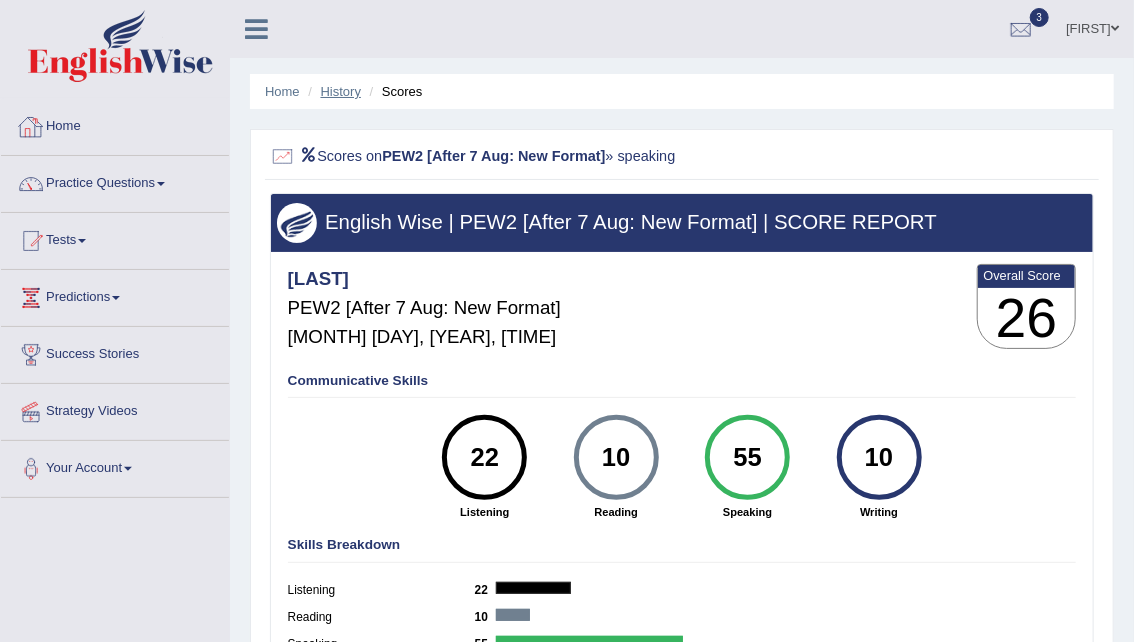 click on "History" at bounding box center [341, 91] 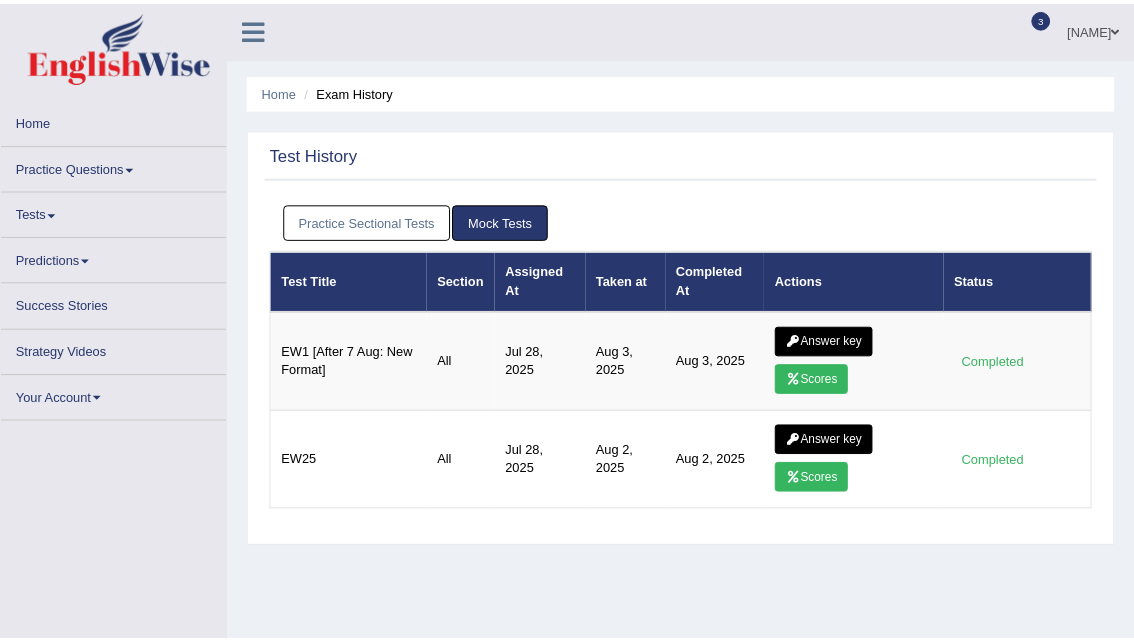 scroll, scrollTop: 0, scrollLeft: 0, axis: both 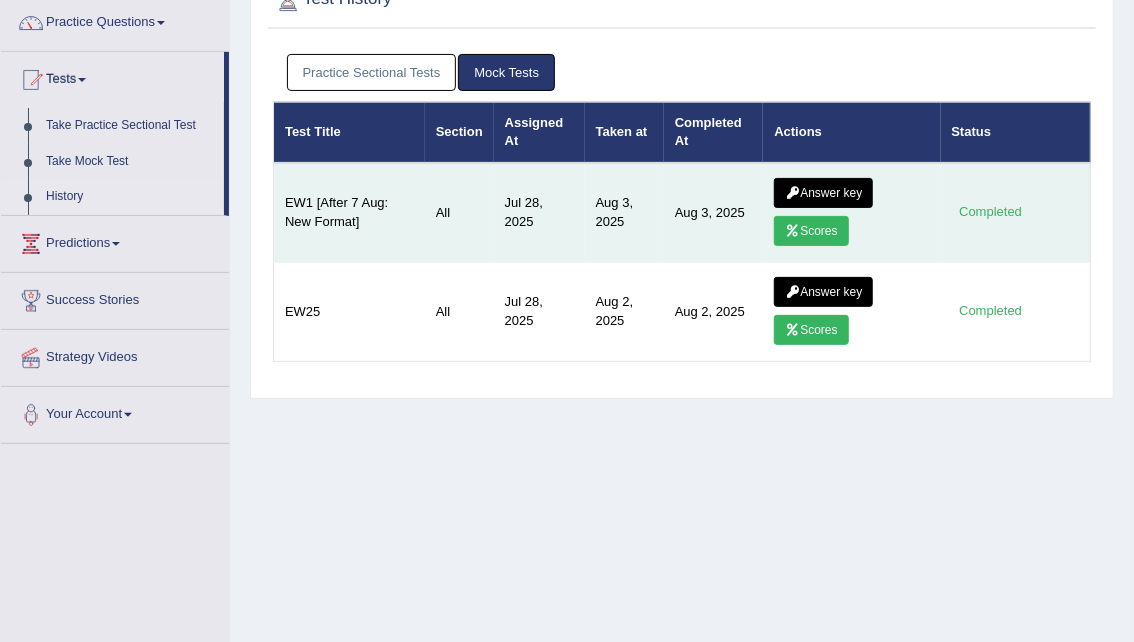 click on "Answer key" at bounding box center [823, 193] 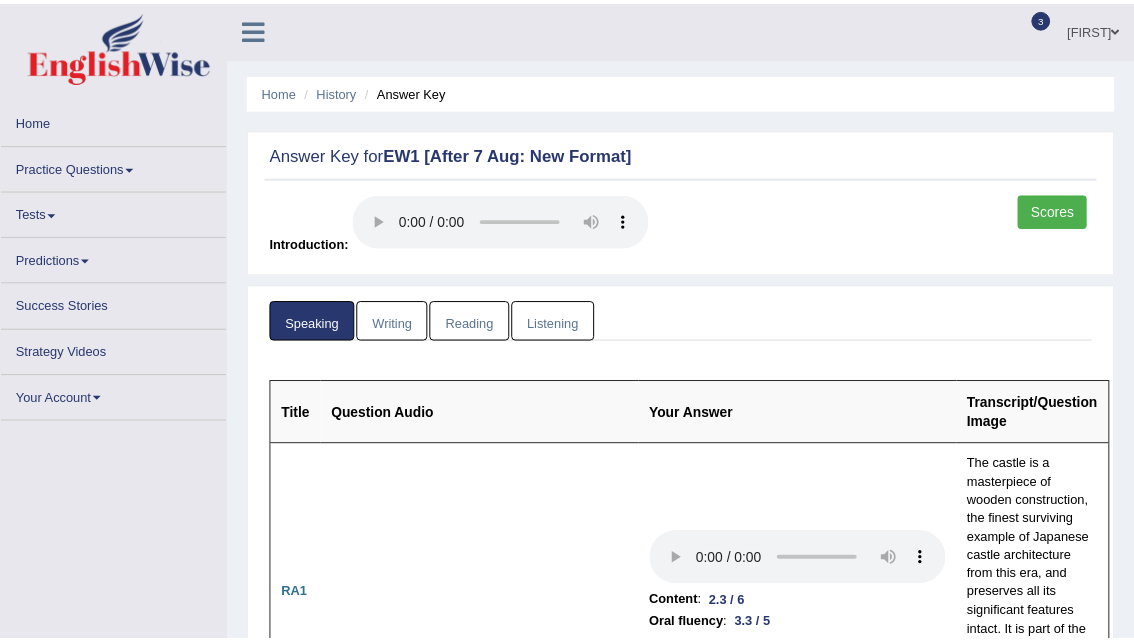 scroll, scrollTop: 0, scrollLeft: 0, axis: both 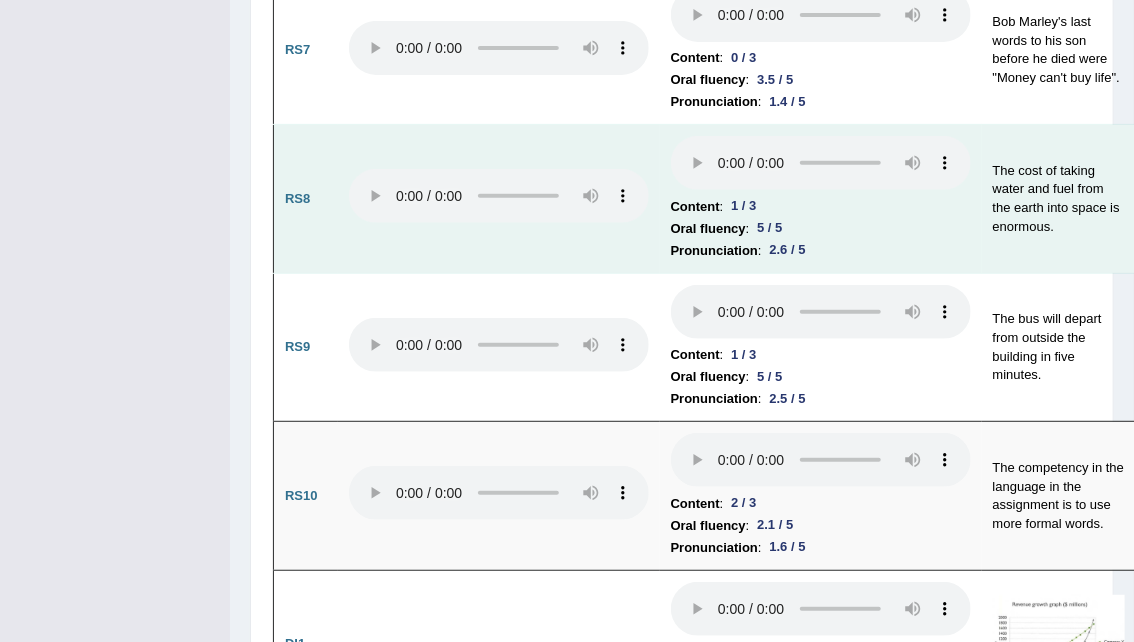 drag, startPoint x: 1141, startPoint y: 33, endPoint x: 1131, endPoint y: 213, distance: 180.27756 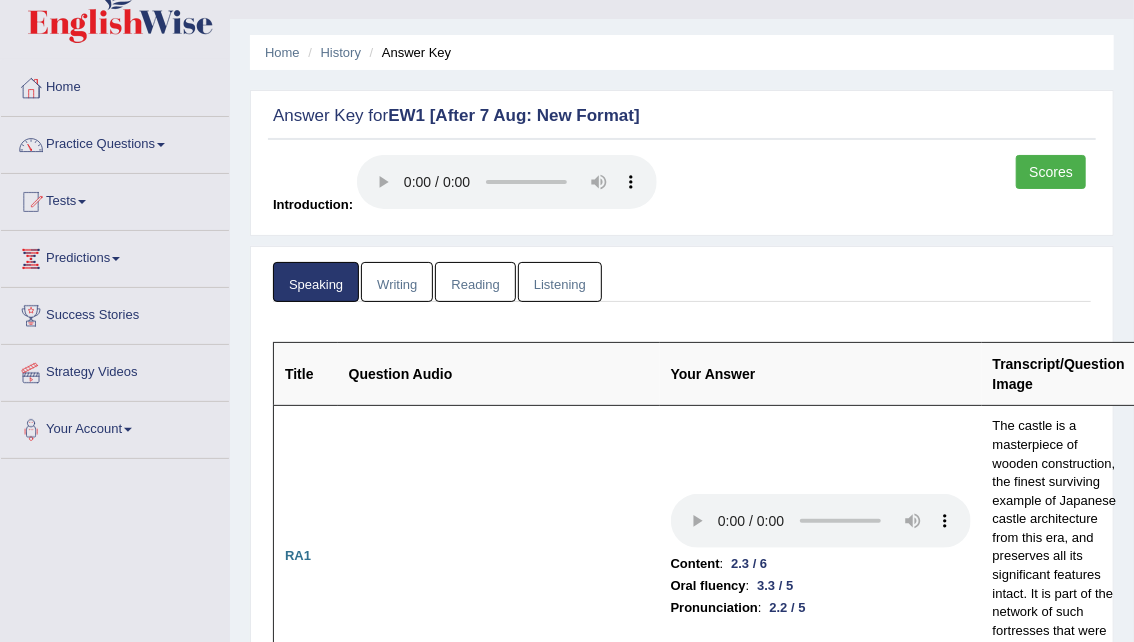 scroll, scrollTop: 0, scrollLeft: 0, axis: both 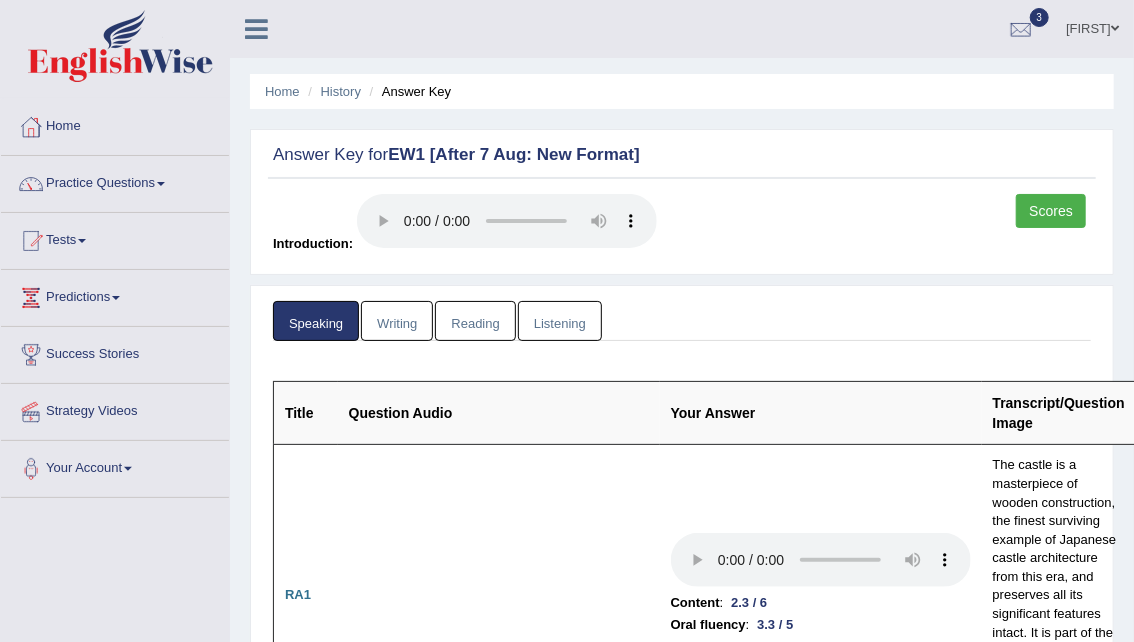 click on "Home
History
Answer Key" at bounding box center [682, 91] 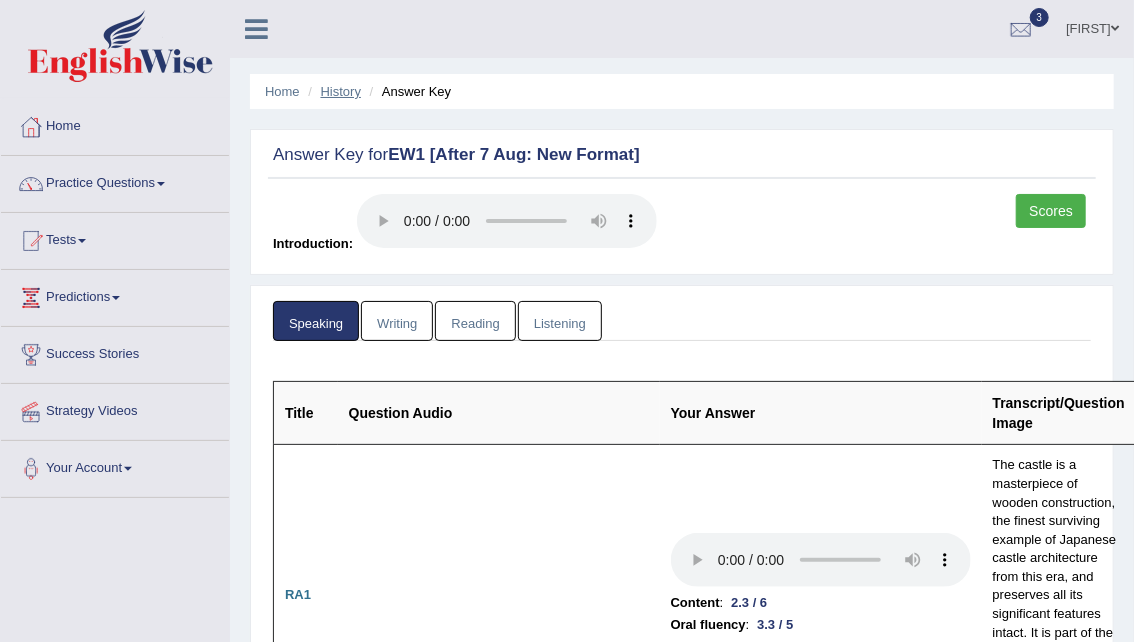 click on "History" at bounding box center [341, 91] 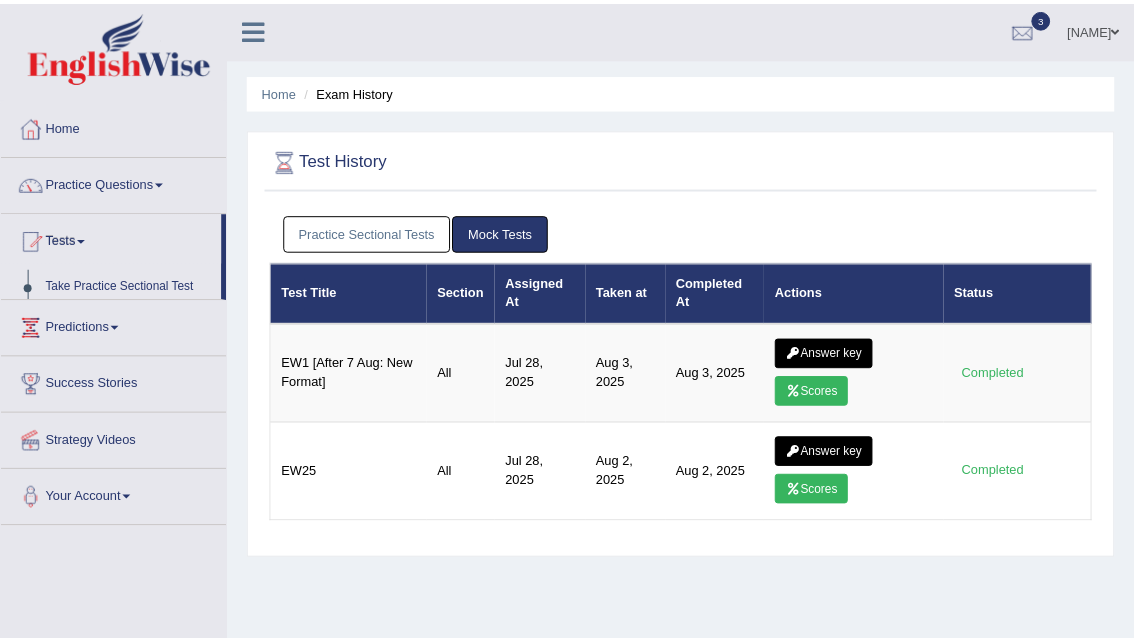 scroll, scrollTop: 0, scrollLeft: 0, axis: both 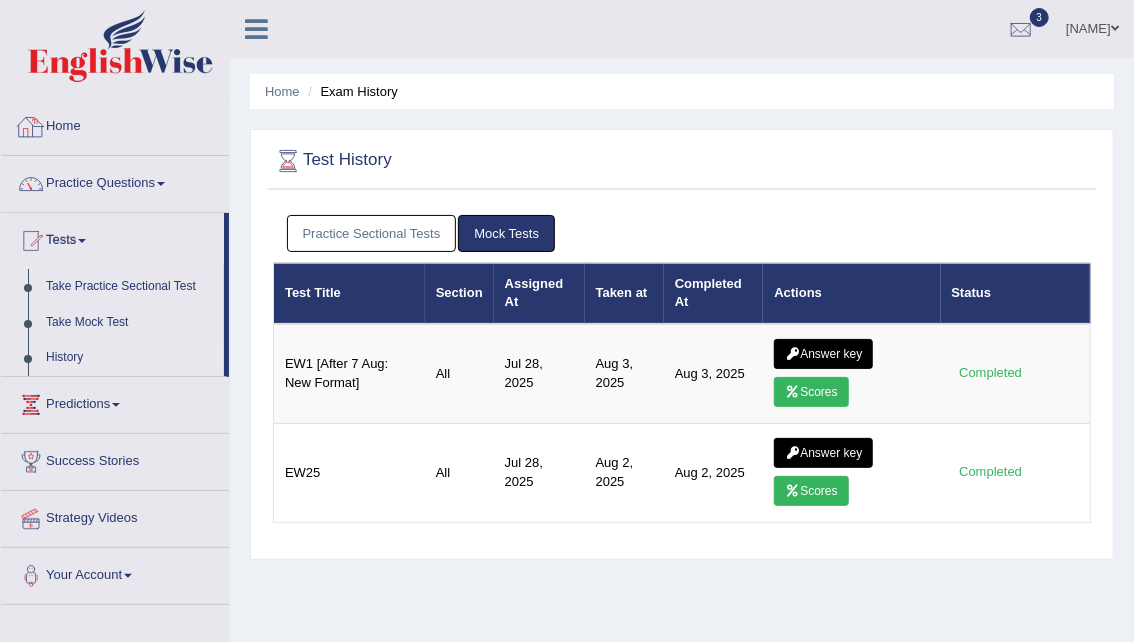 click on "Home" at bounding box center [115, 124] 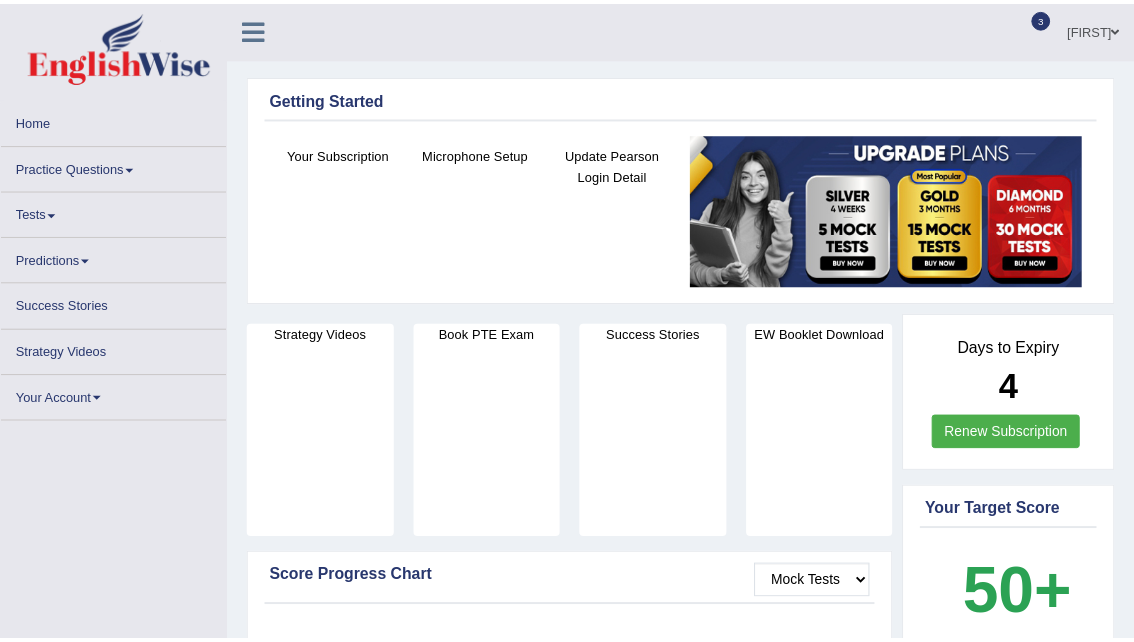 scroll, scrollTop: 0, scrollLeft: 0, axis: both 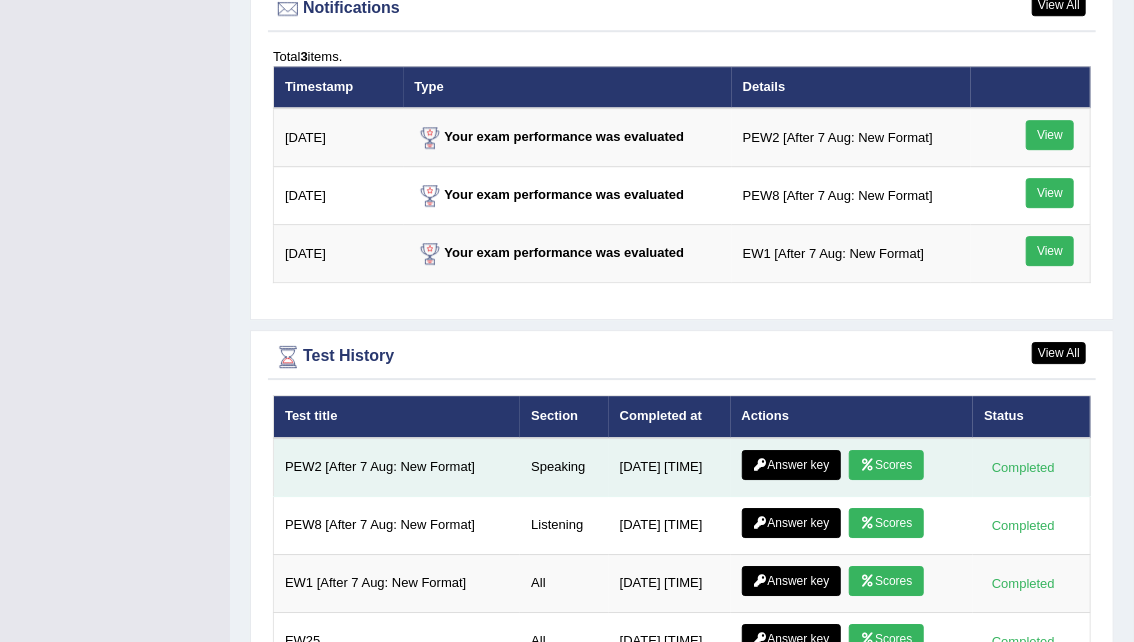 click on "Answer key" at bounding box center [791, 465] 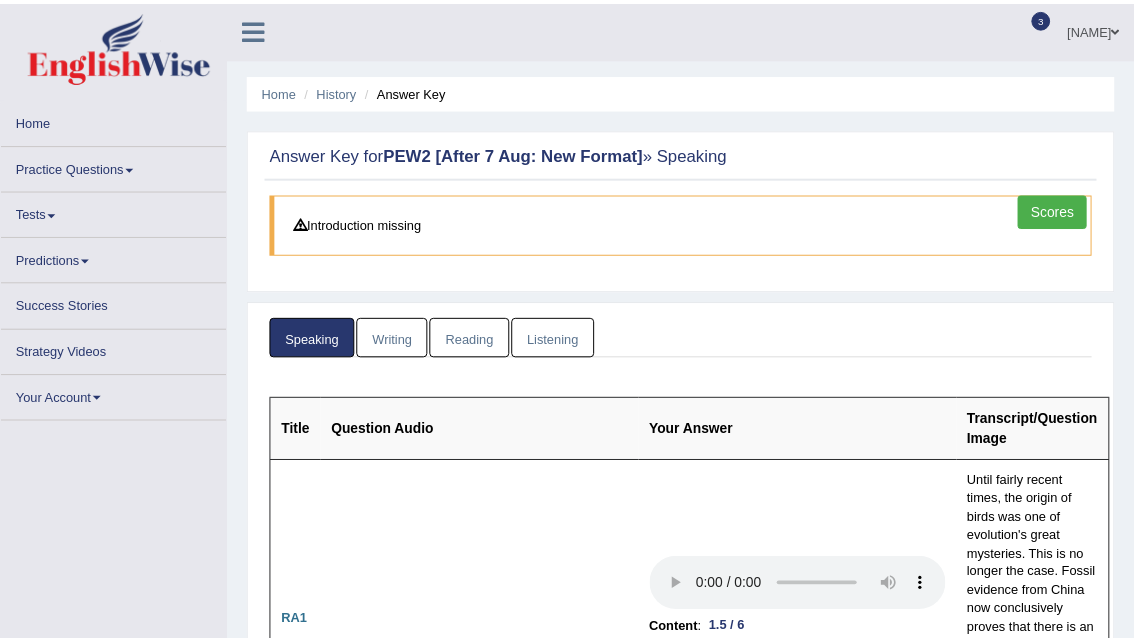 scroll, scrollTop: 0, scrollLeft: 0, axis: both 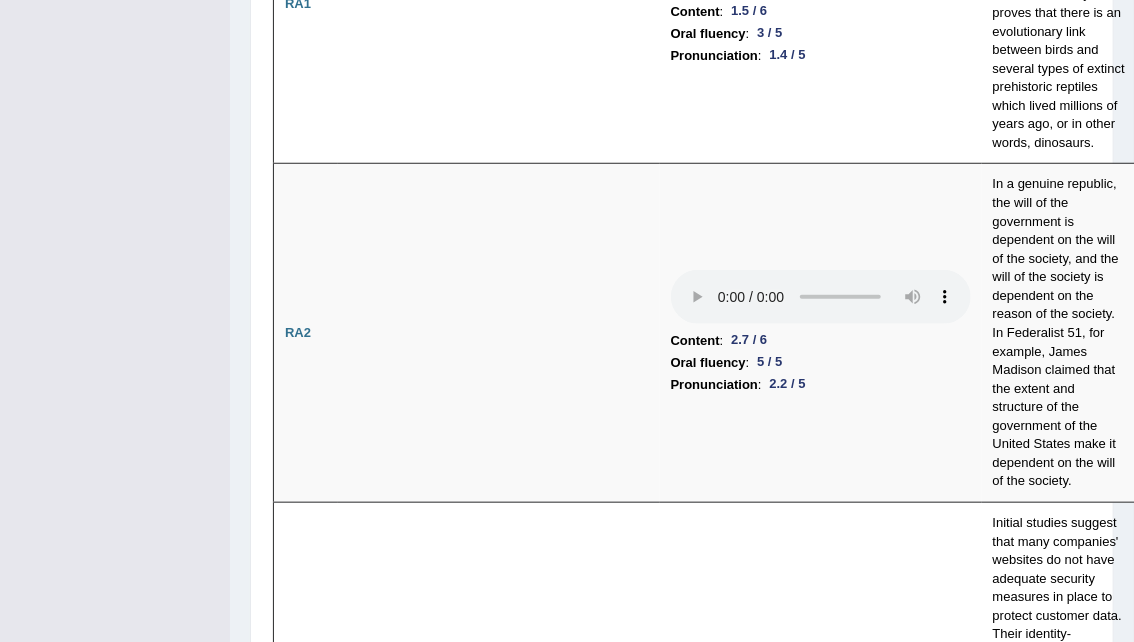 drag, startPoint x: 1135, startPoint y: 38, endPoint x: 1134, endPoint y: 66, distance: 28.01785 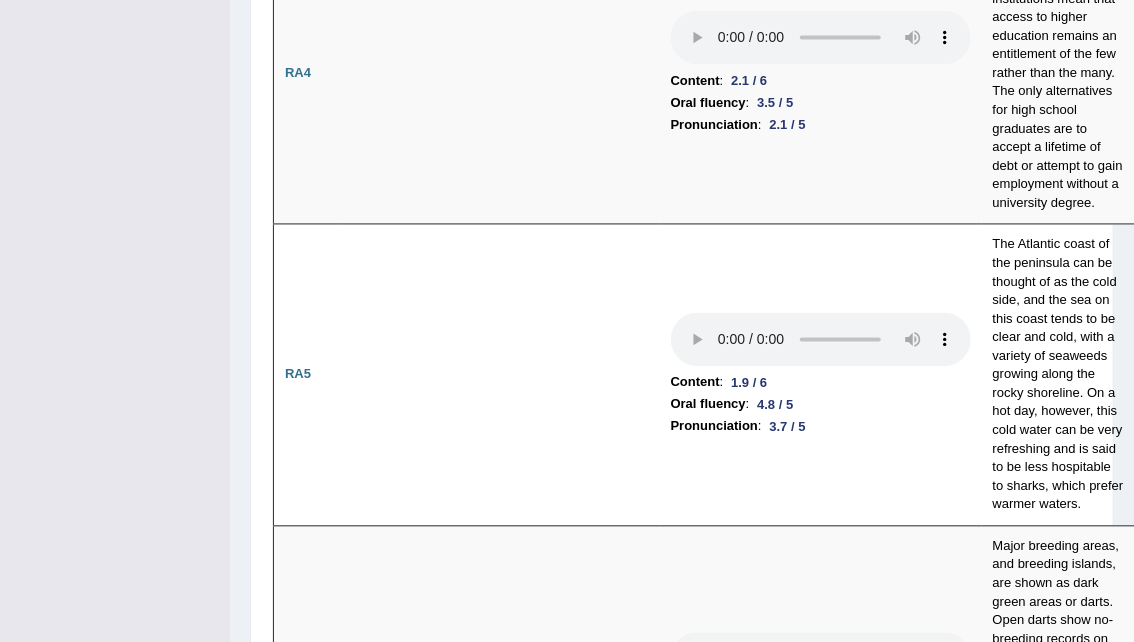 scroll, scrollTop: 1741, scrollLeft: 0, axis: vertical 